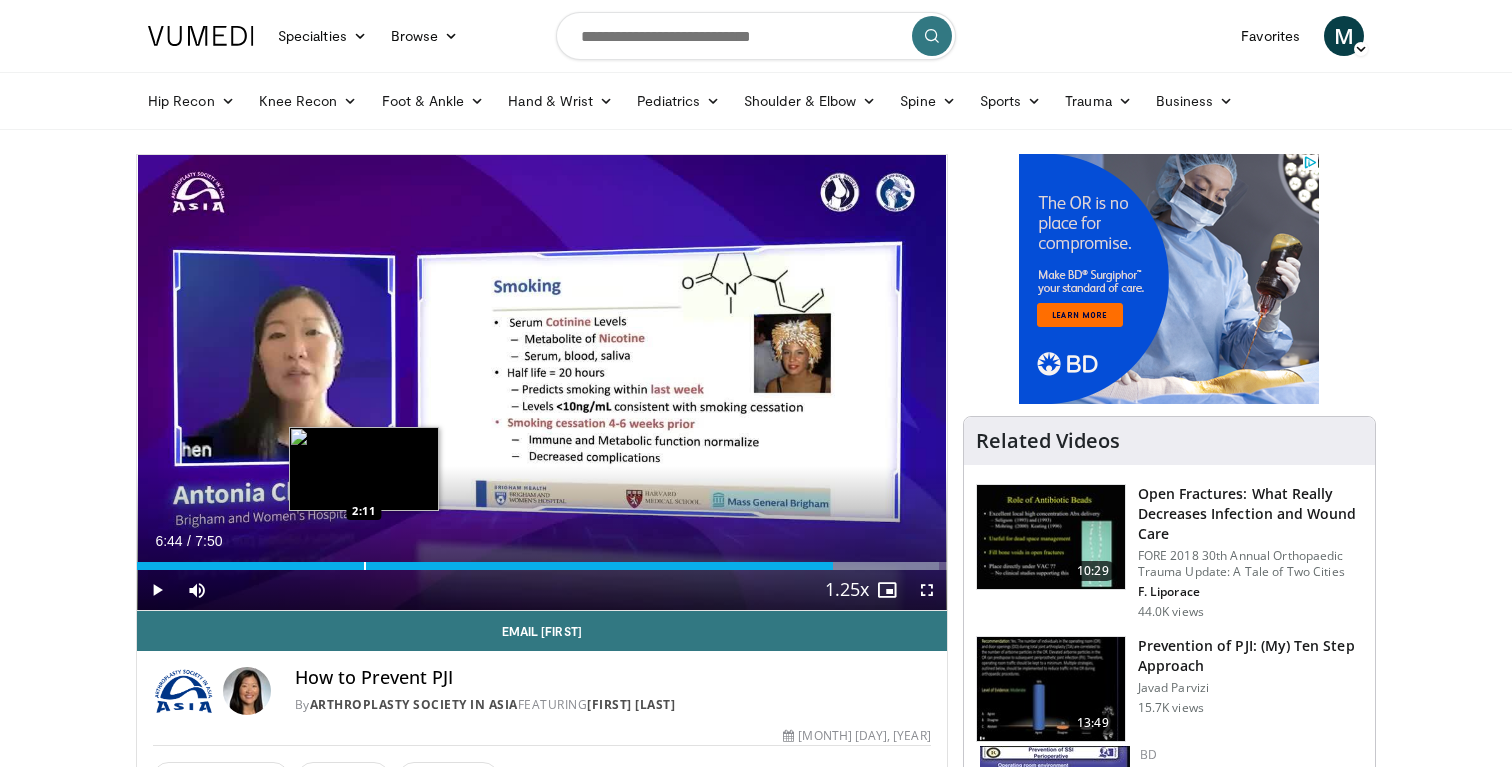 scroll, scrollTop: 0, scrollLeft: 0, axis: both 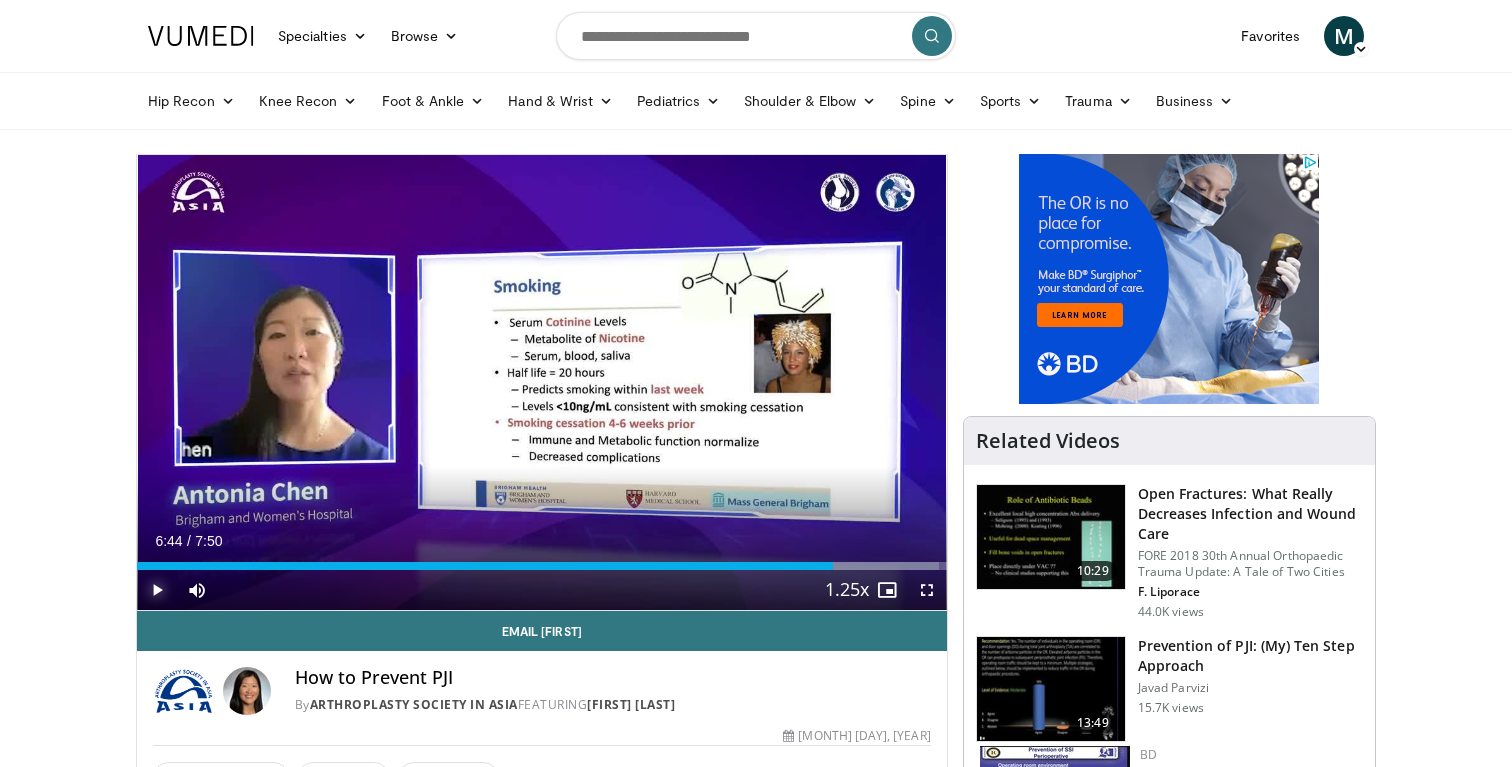 click at bounding box center [157, 590] 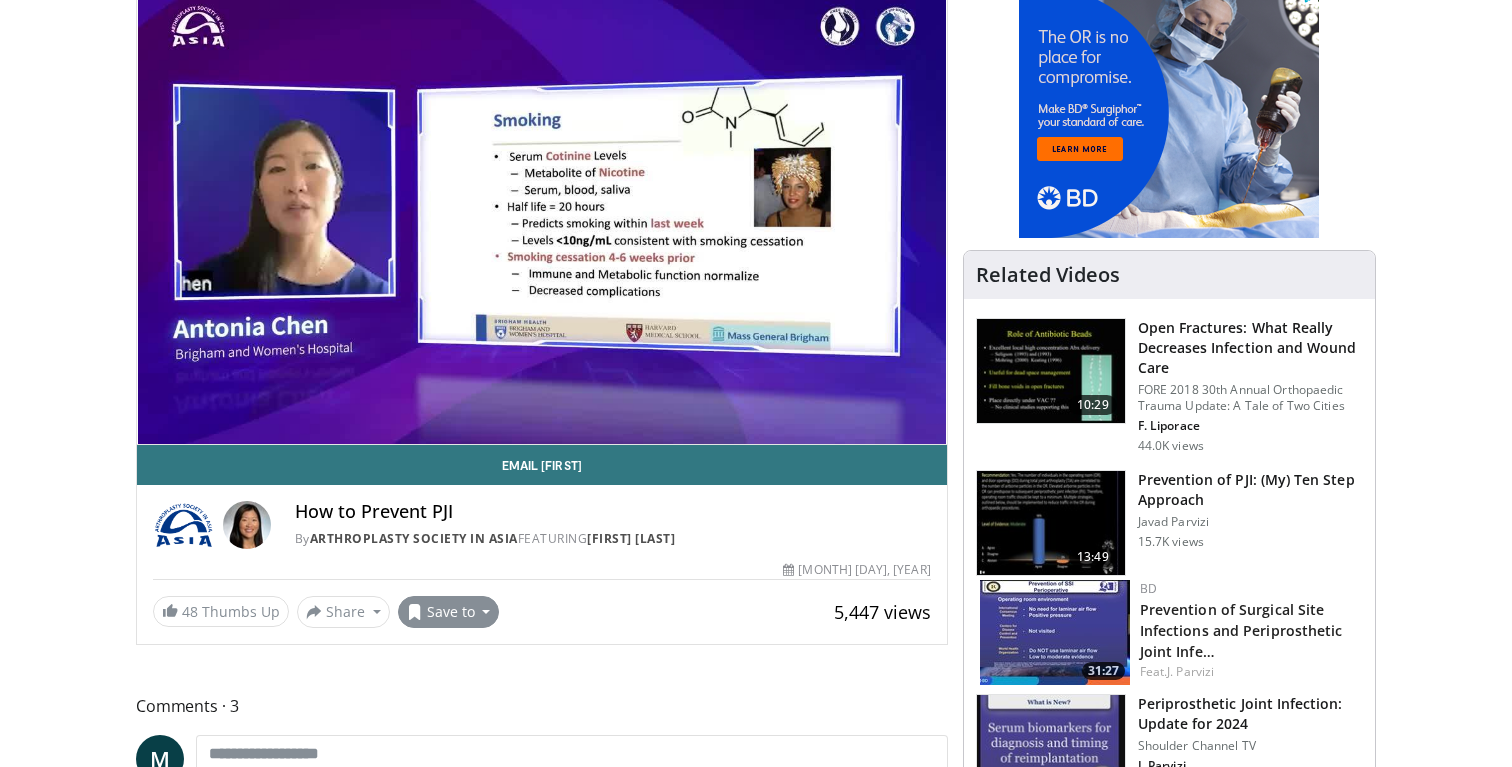 scroll, scrollTop: 167, scrollLeft: 0, axis: vertical 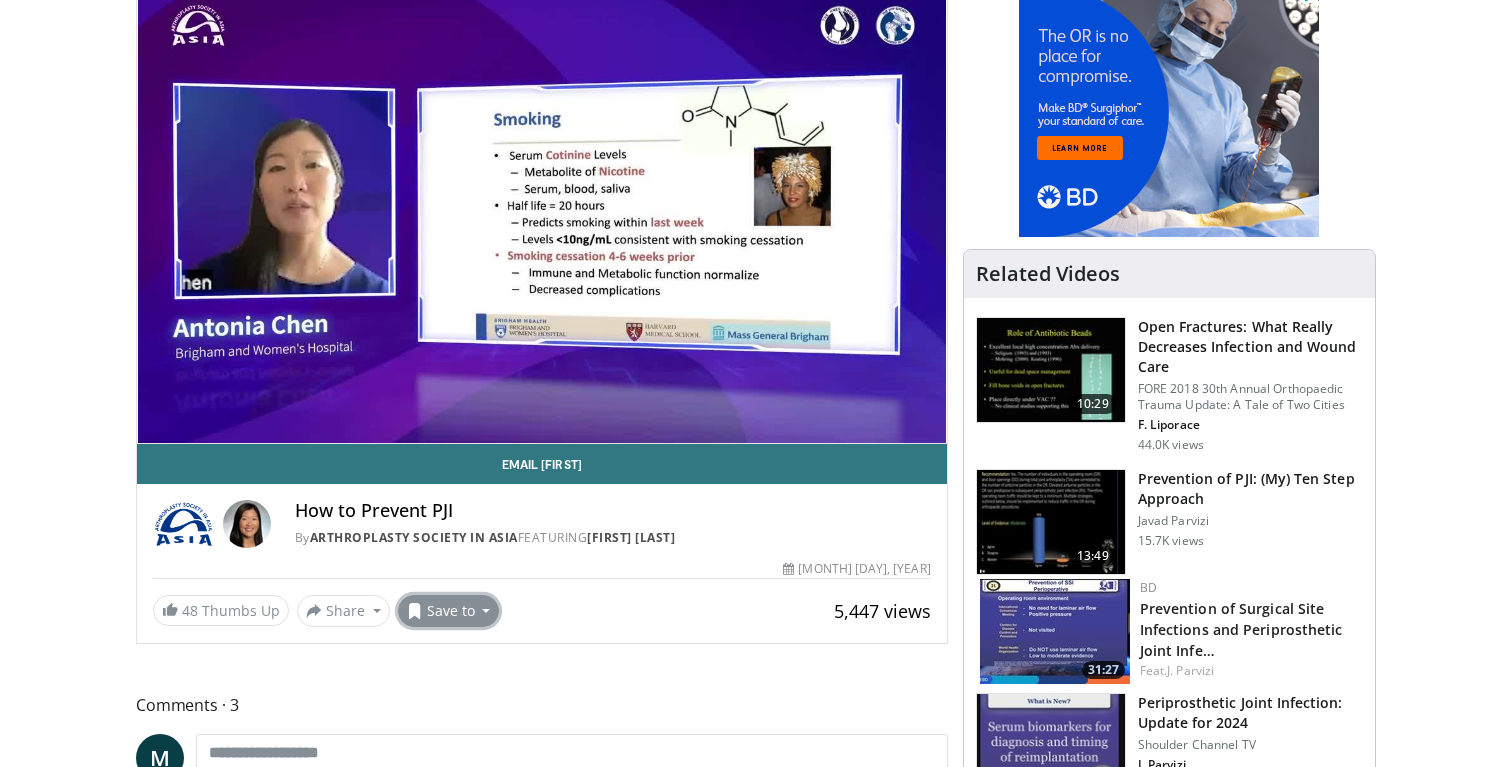 click on "Save to" at bounding box center [449, 611] 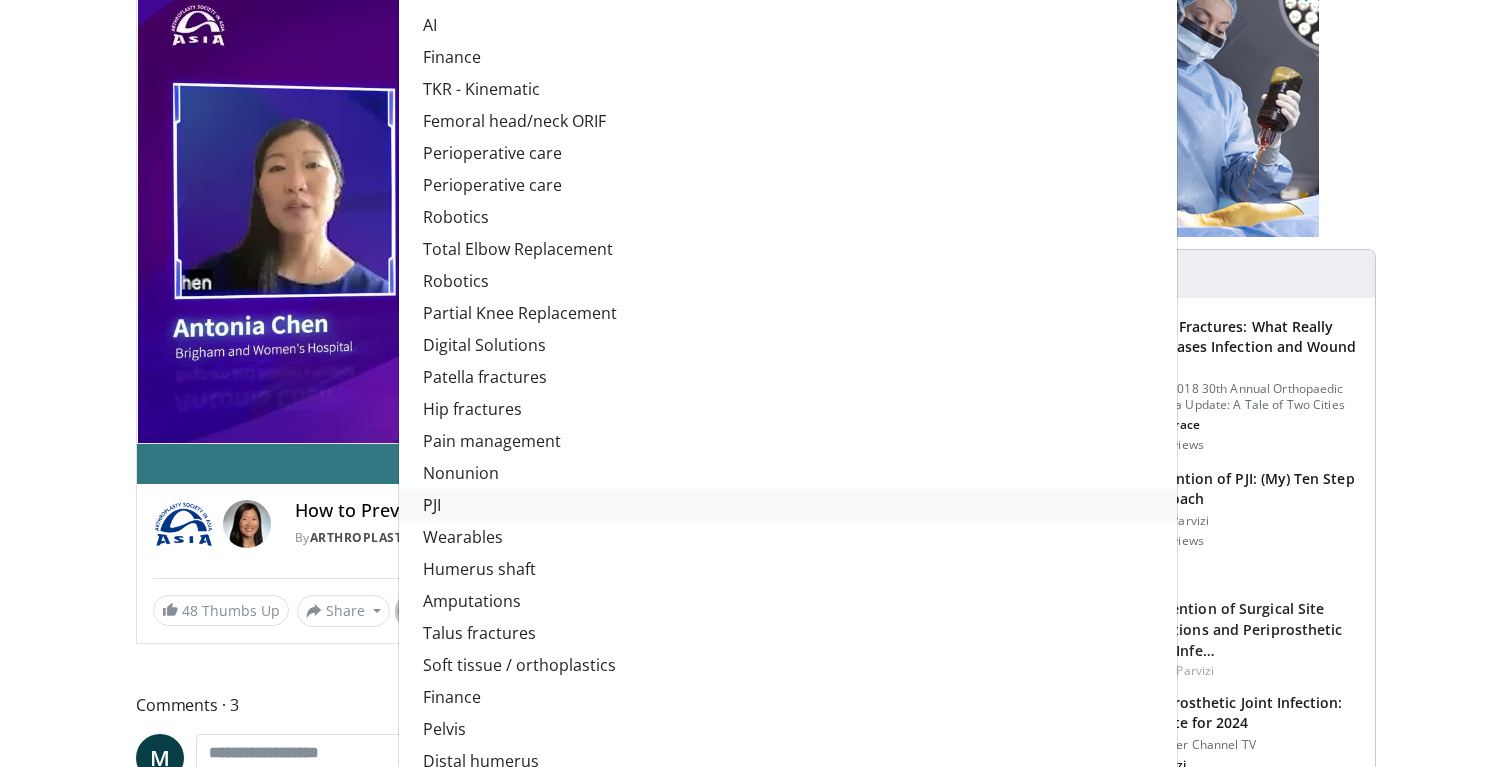 click on "PJI" at bounding box center [788, 505] 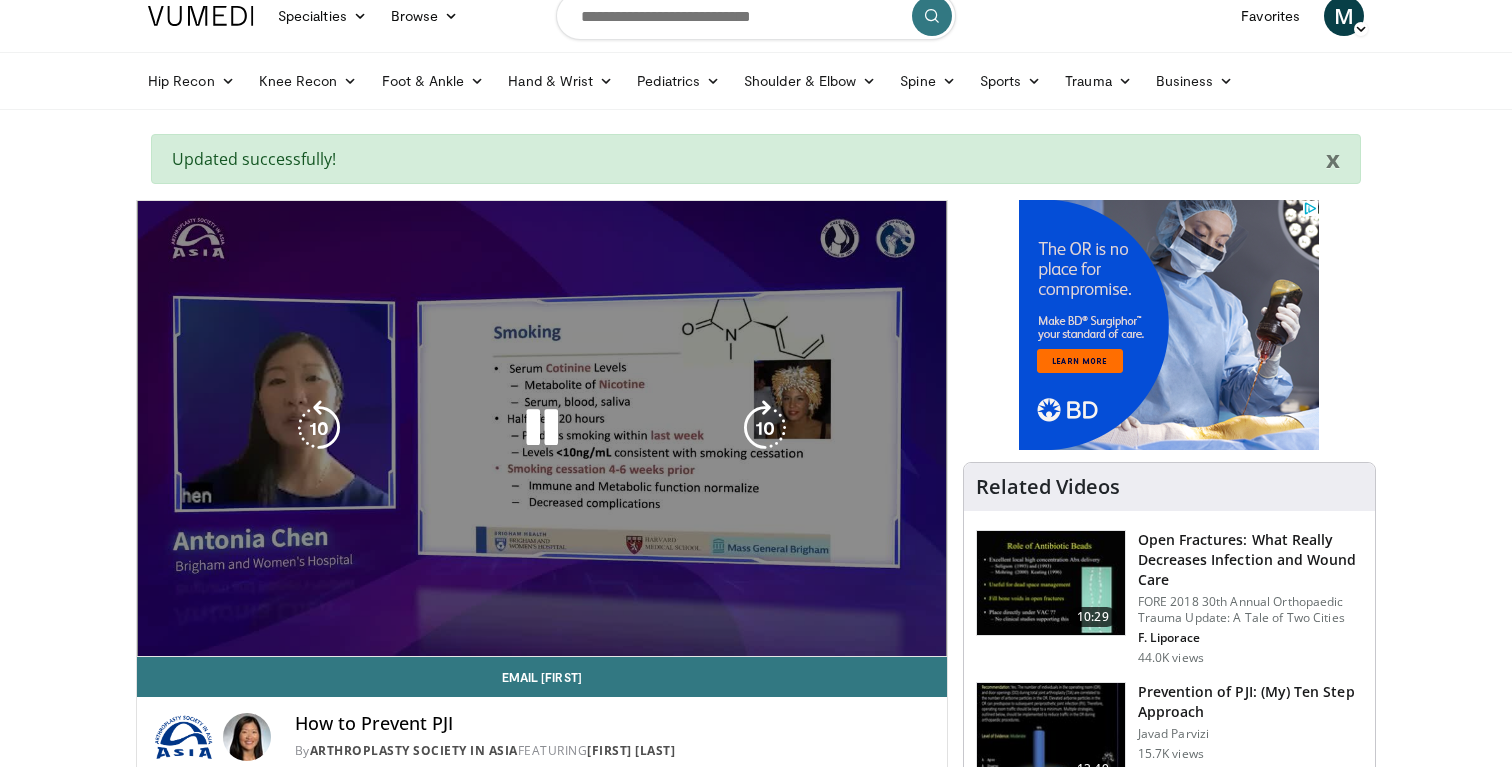 scroll, scrollTop: 0, scrollLeft: 0, axis: both 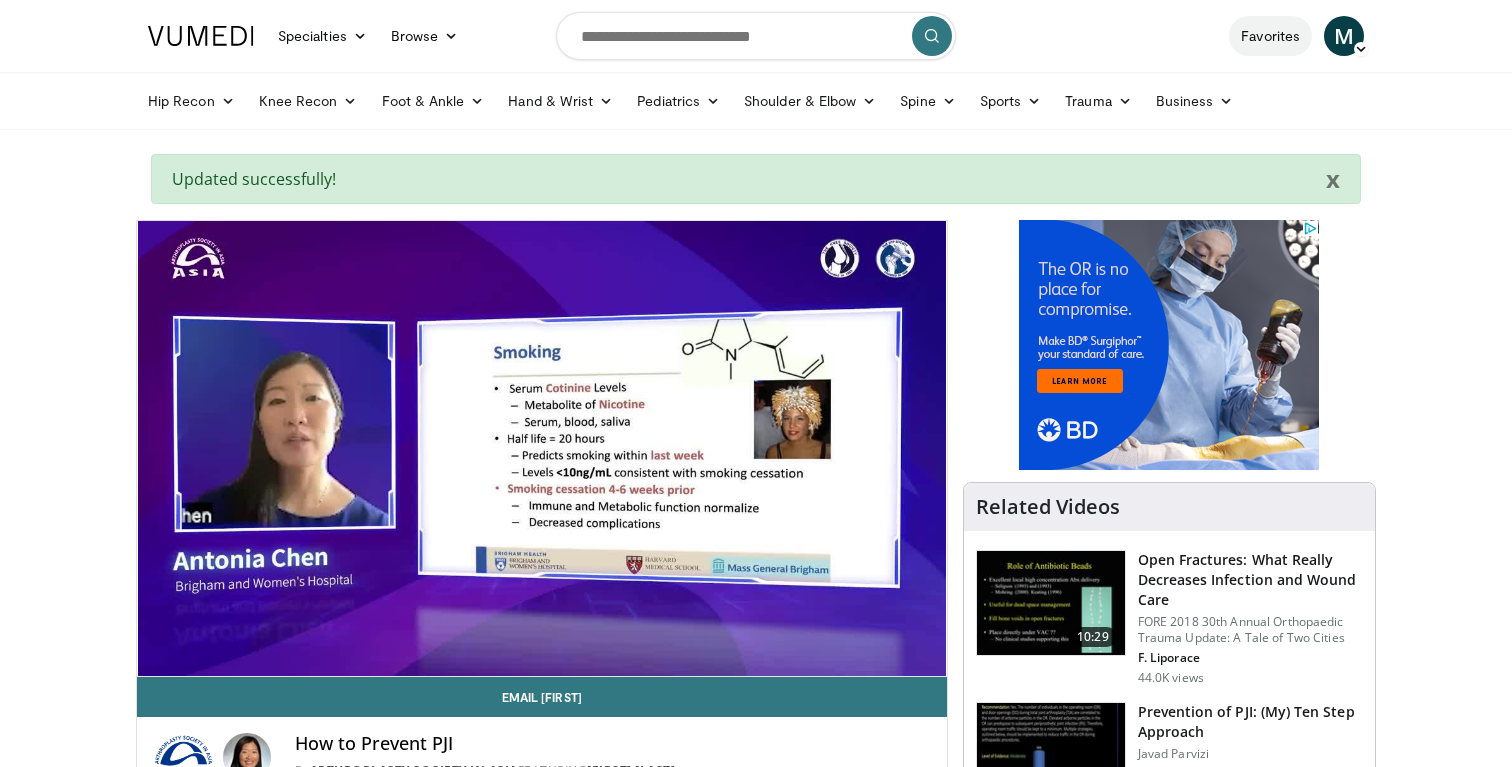 click on "Favorites" at bounding box center (1270, 36) 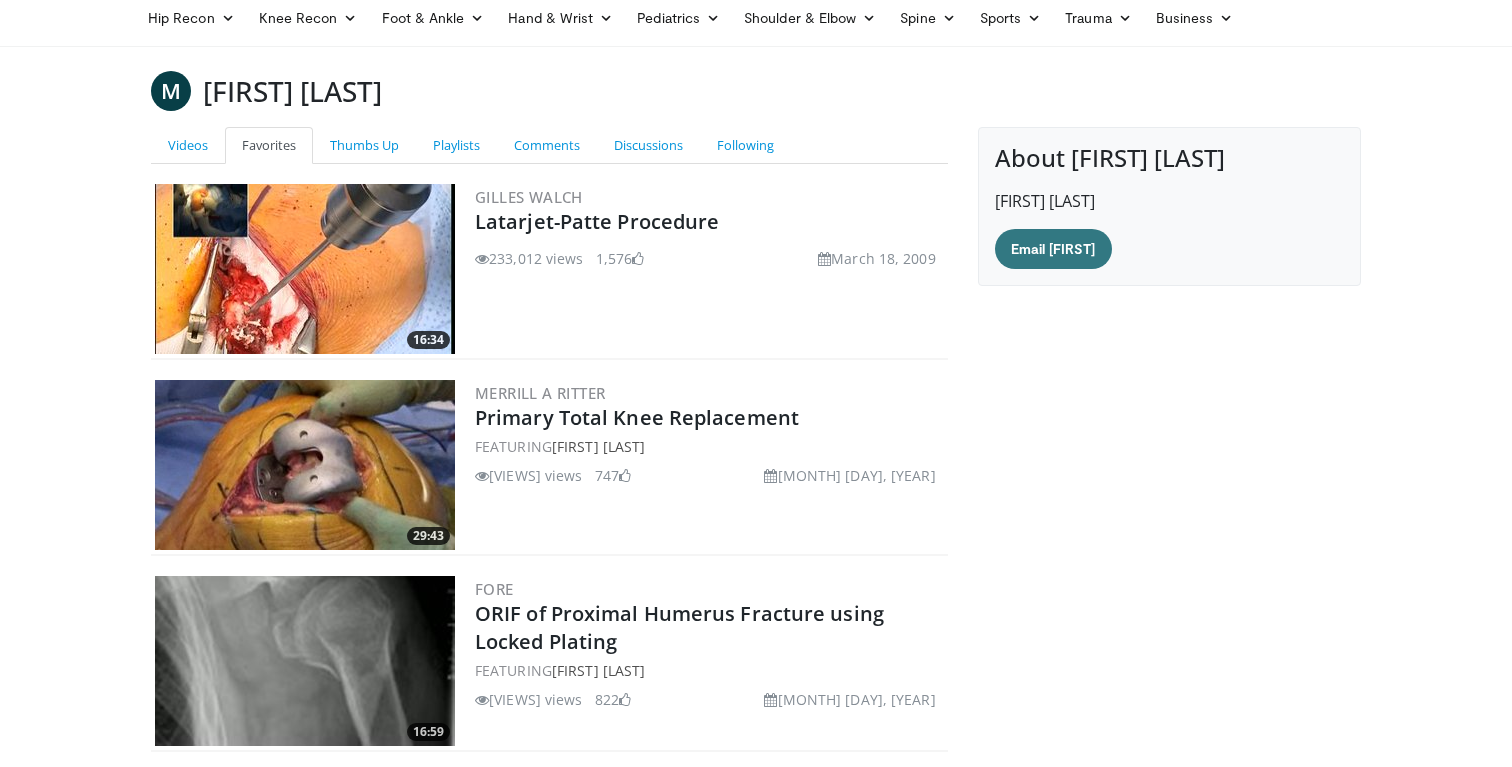 scroll, scrollTop: 0, scrollLeft: 0, axis: both 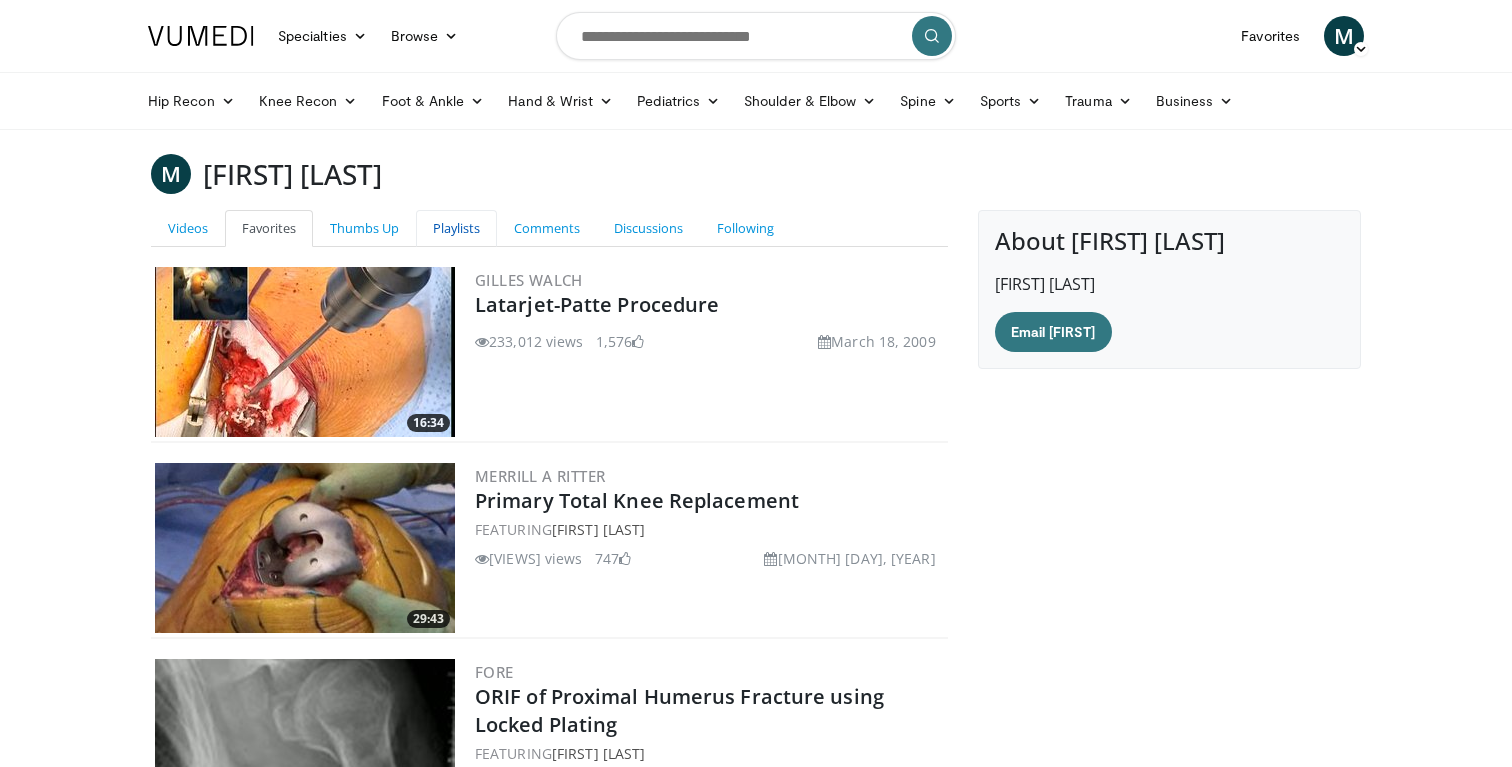 click on "Playlists" at bounding box center [456, 228] 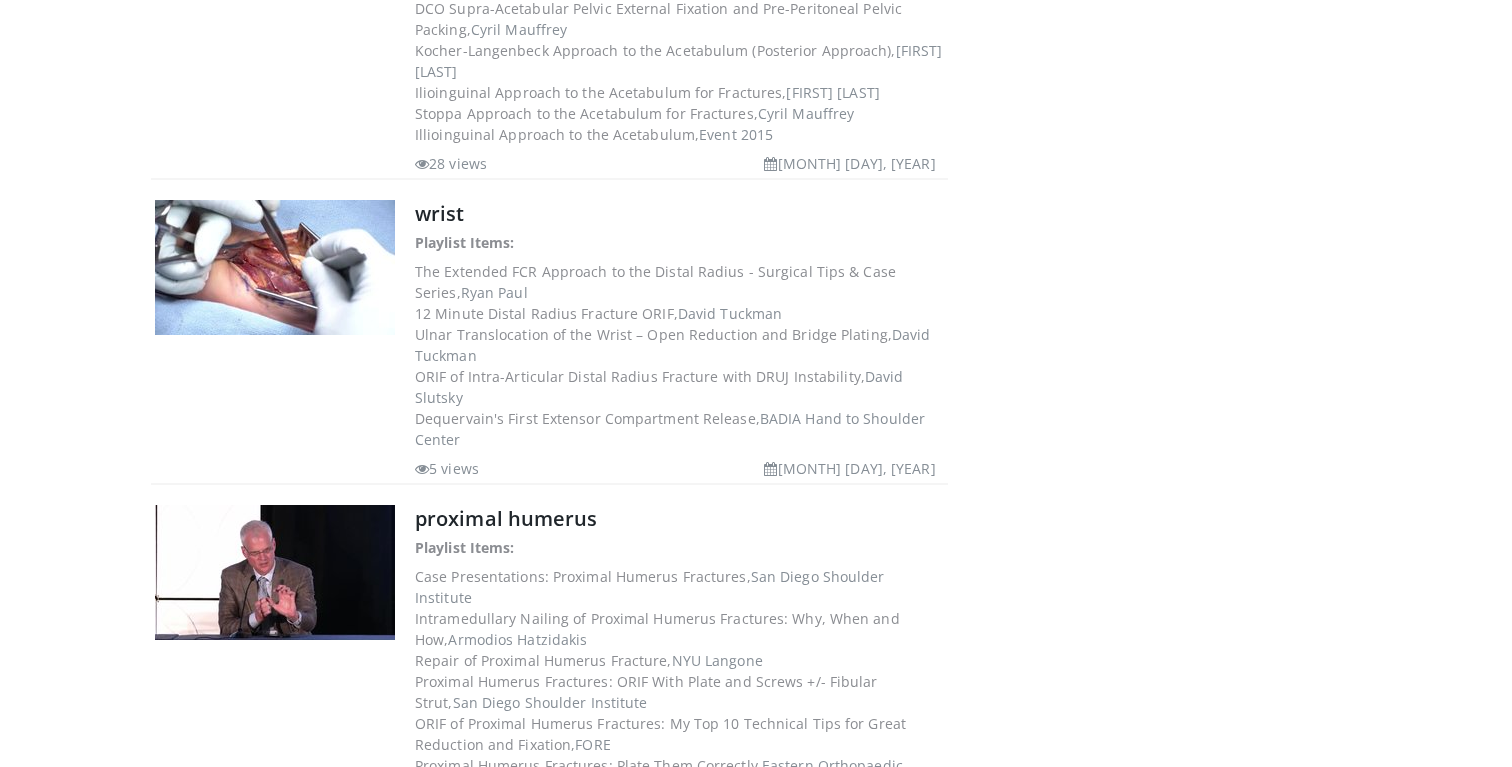 scroll, scrollTop: 7543, scrollLeft: 0, axis: vertical 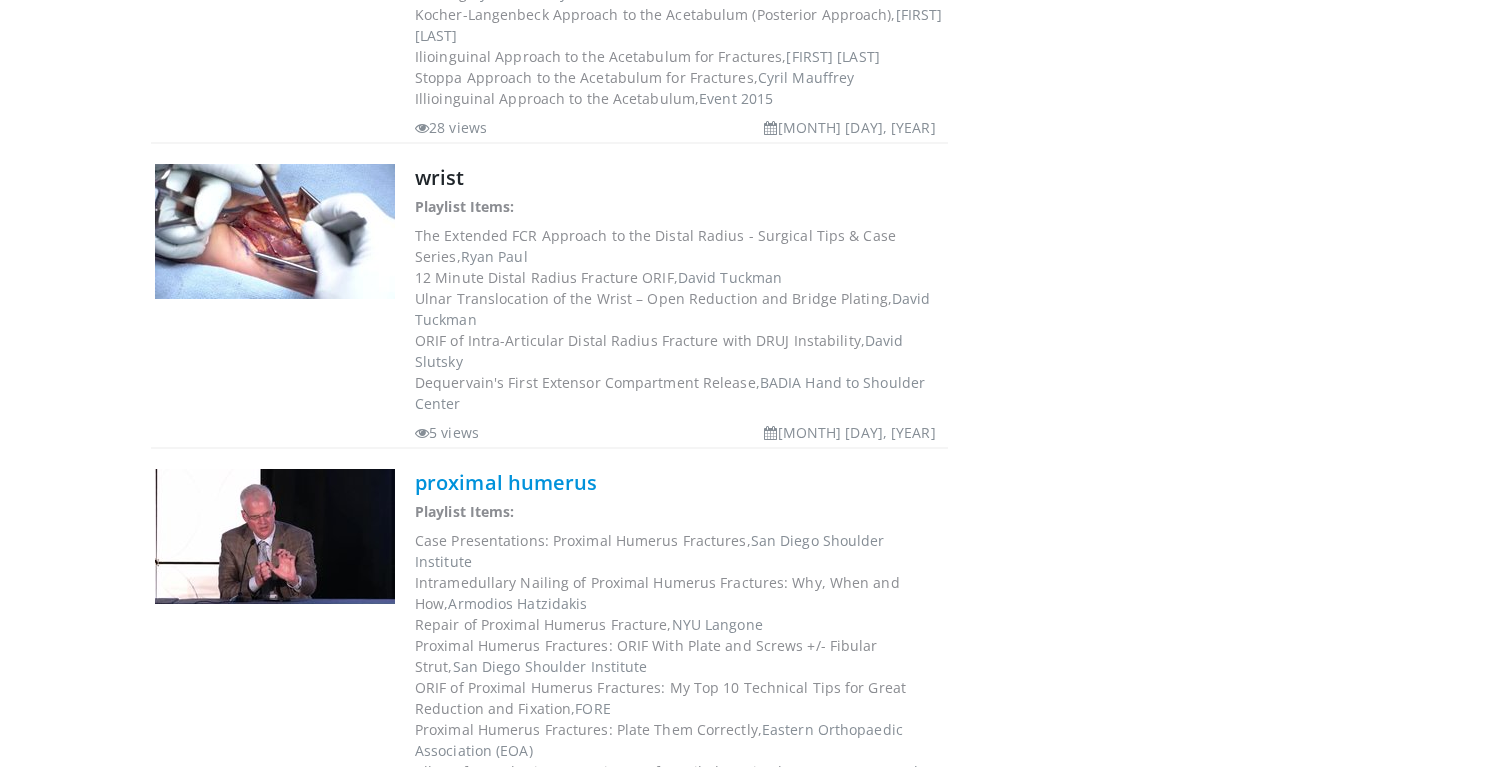 click on "proximal humerus" at bounding box center (506, 482) 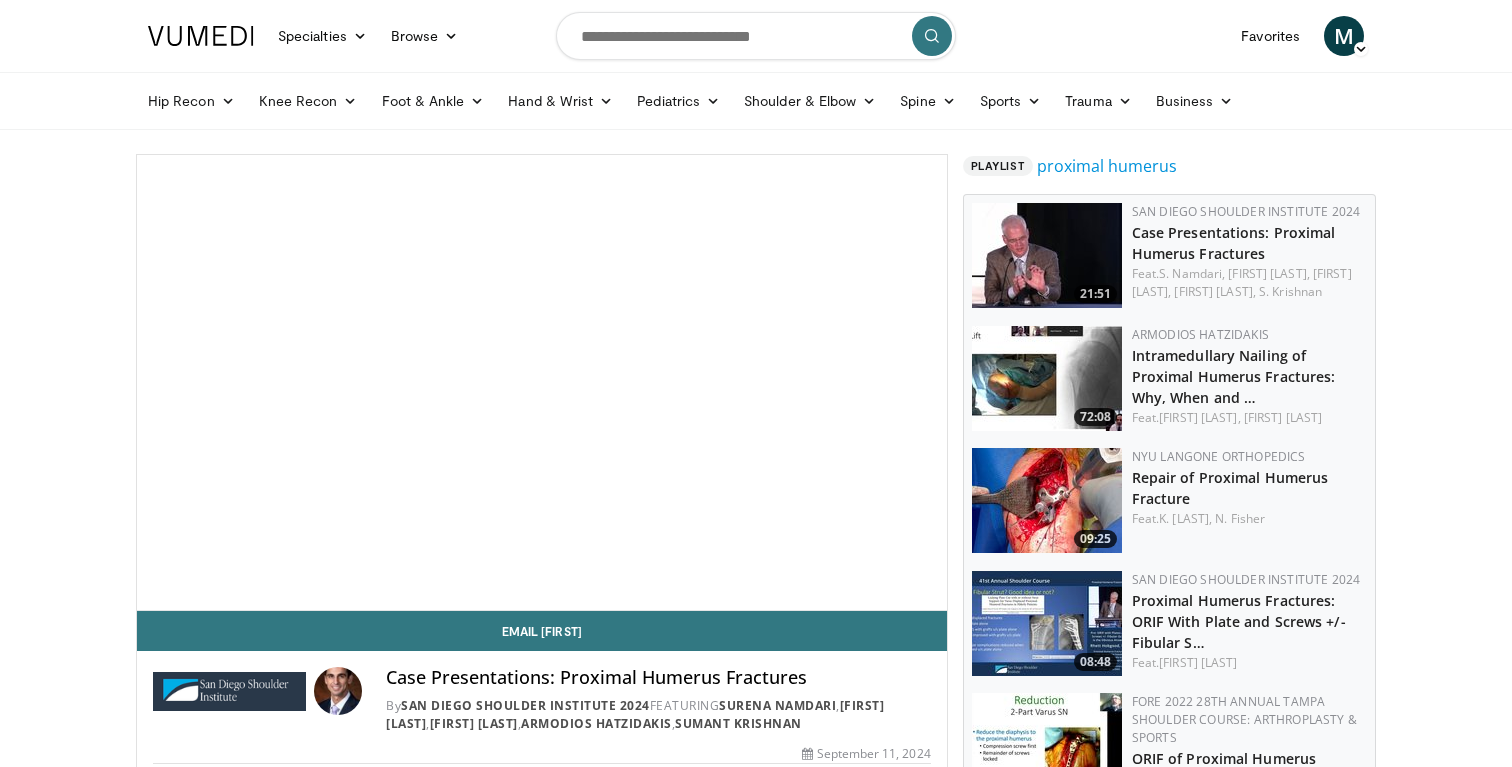 scroll, scrollTop: 0, scrollLeft: 0, axis: both 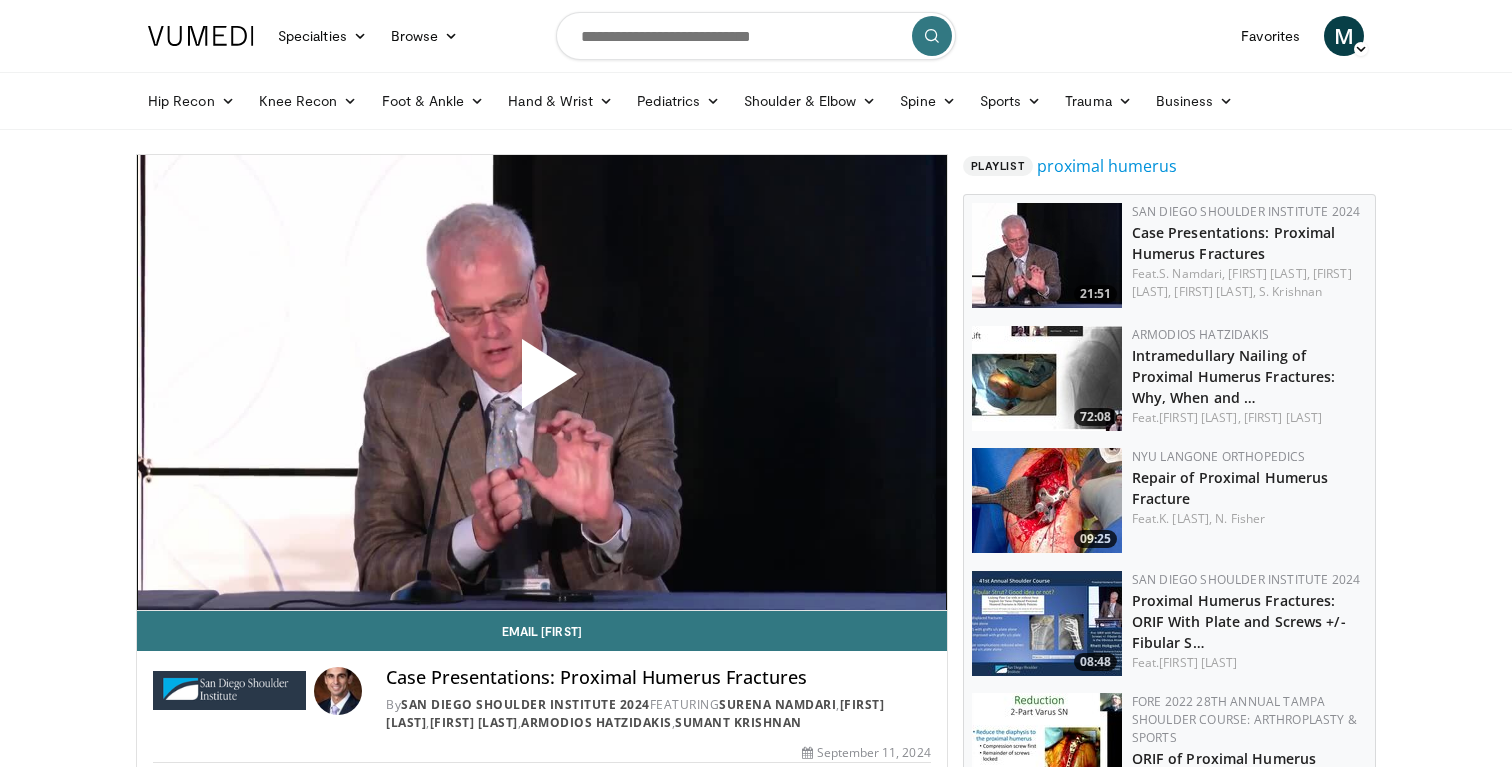 click at bounding box center (542, 382) 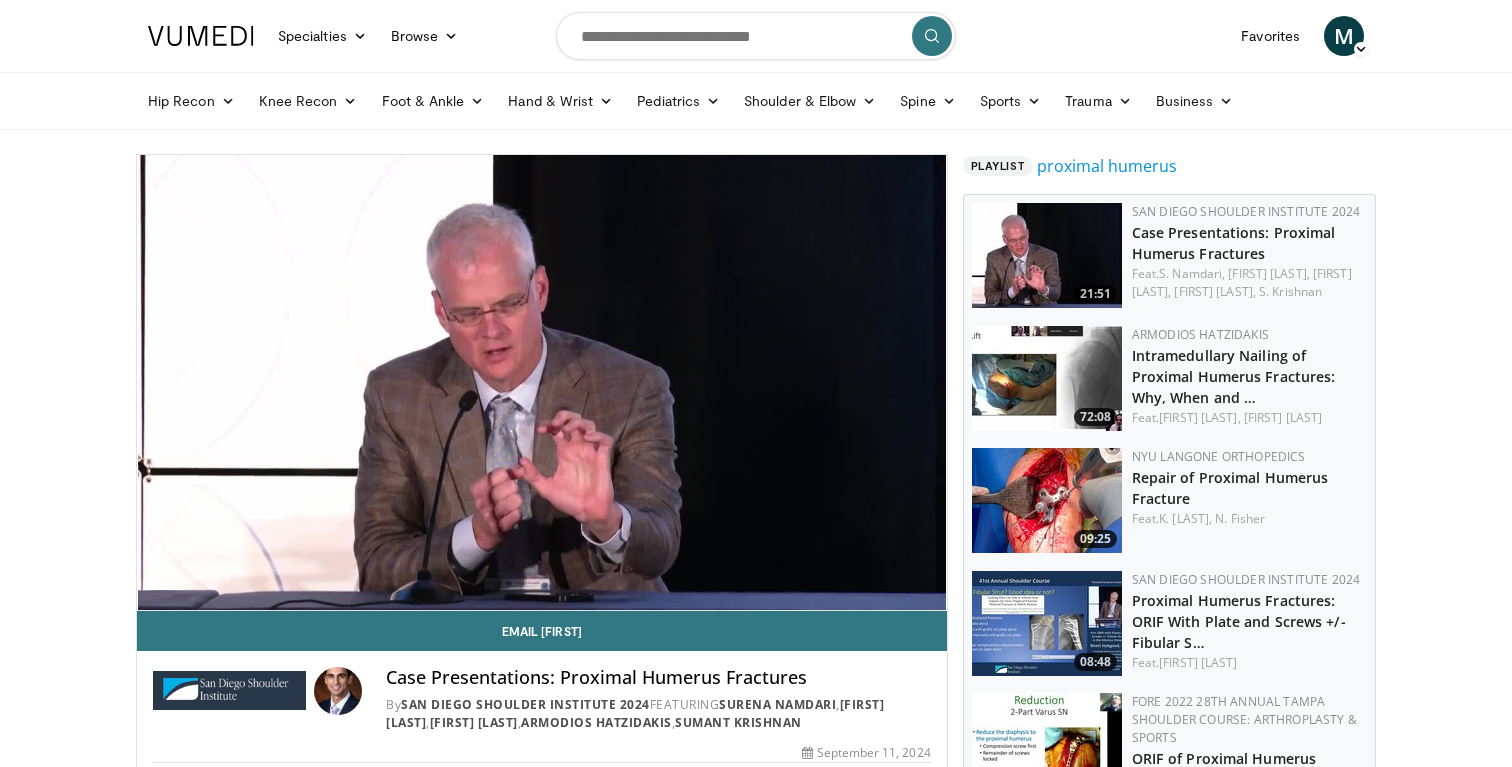 click at bounding box center (1047, 500) 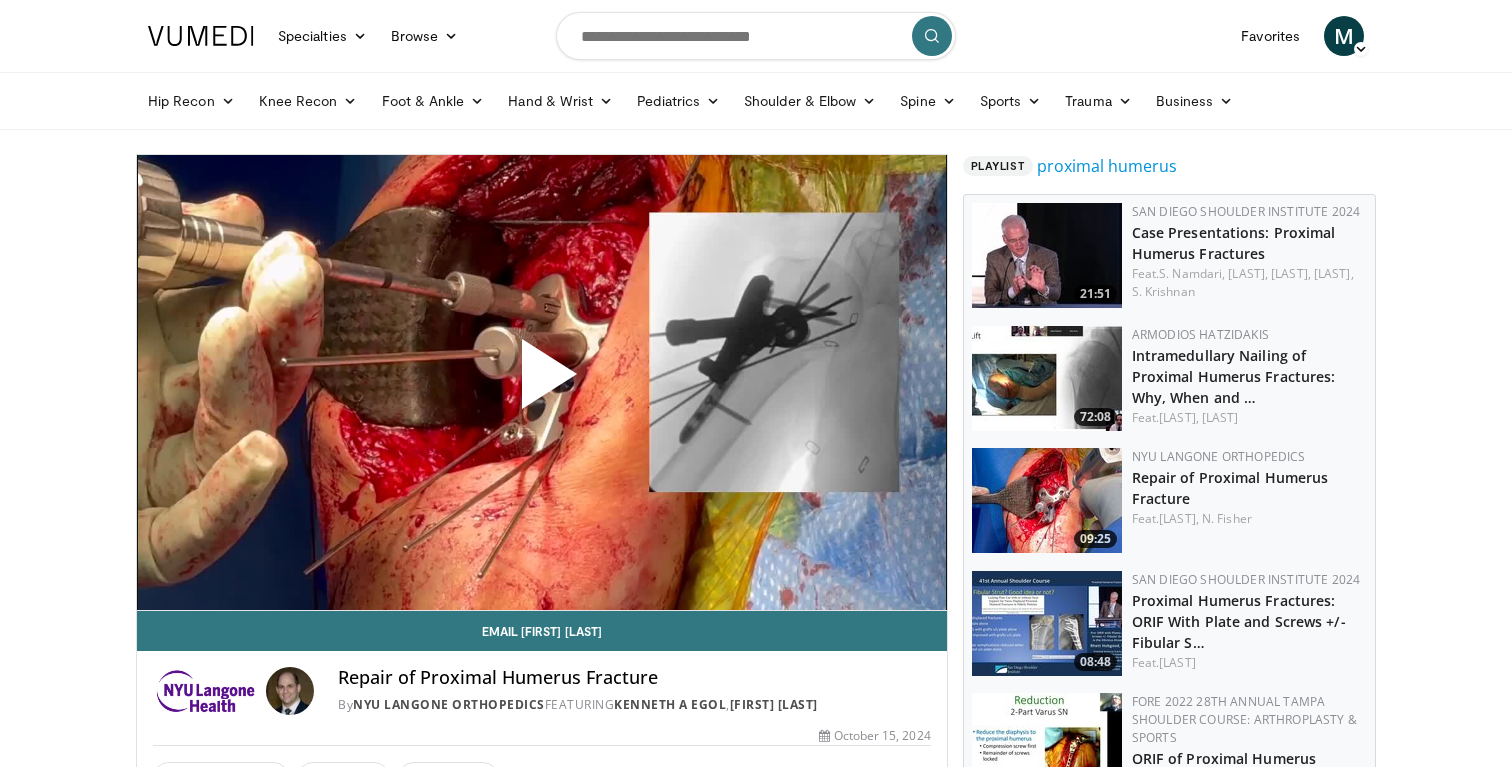 scroll, scrollTop: 0, scrollLeft: 0, axis: both 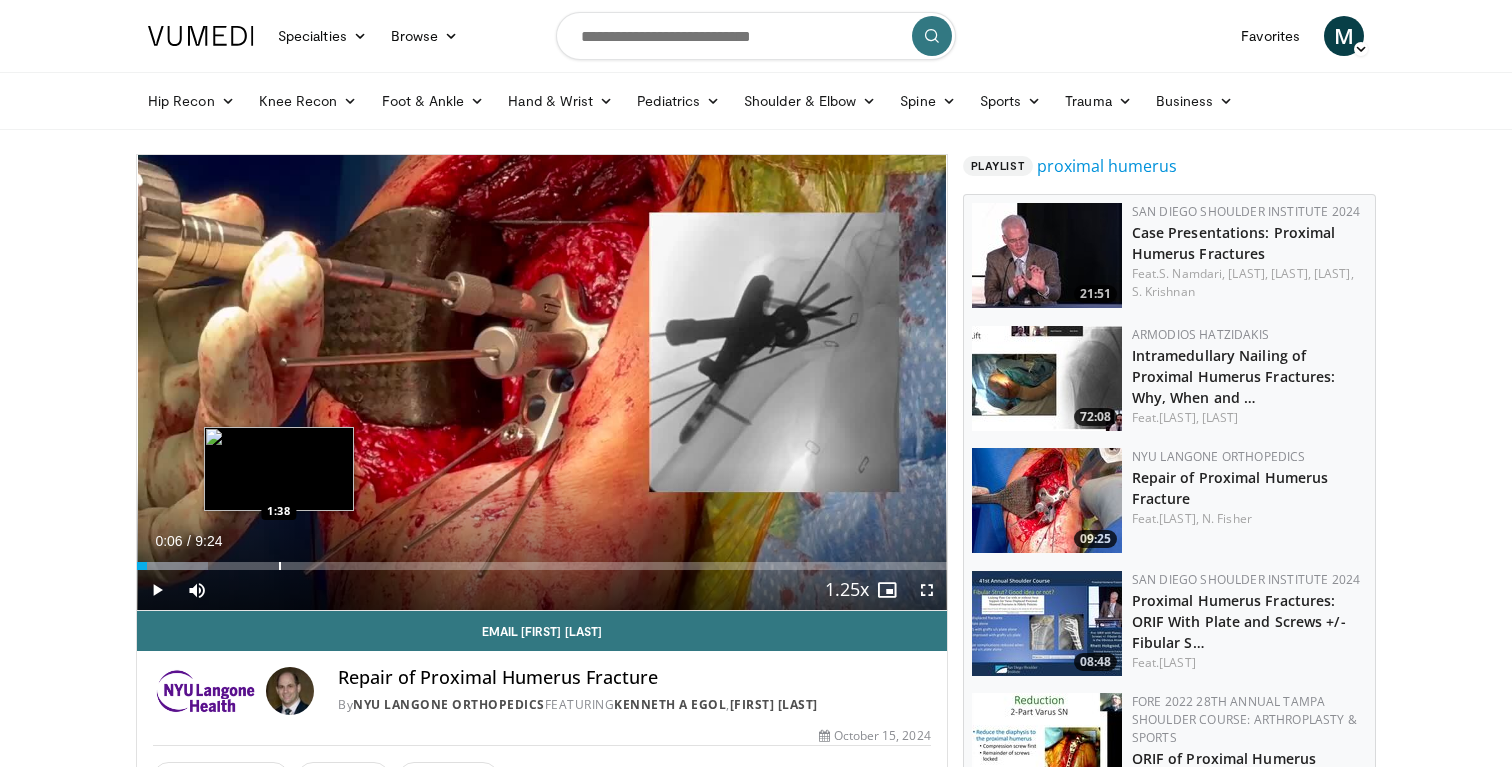 click at bounding box center (280, 566) 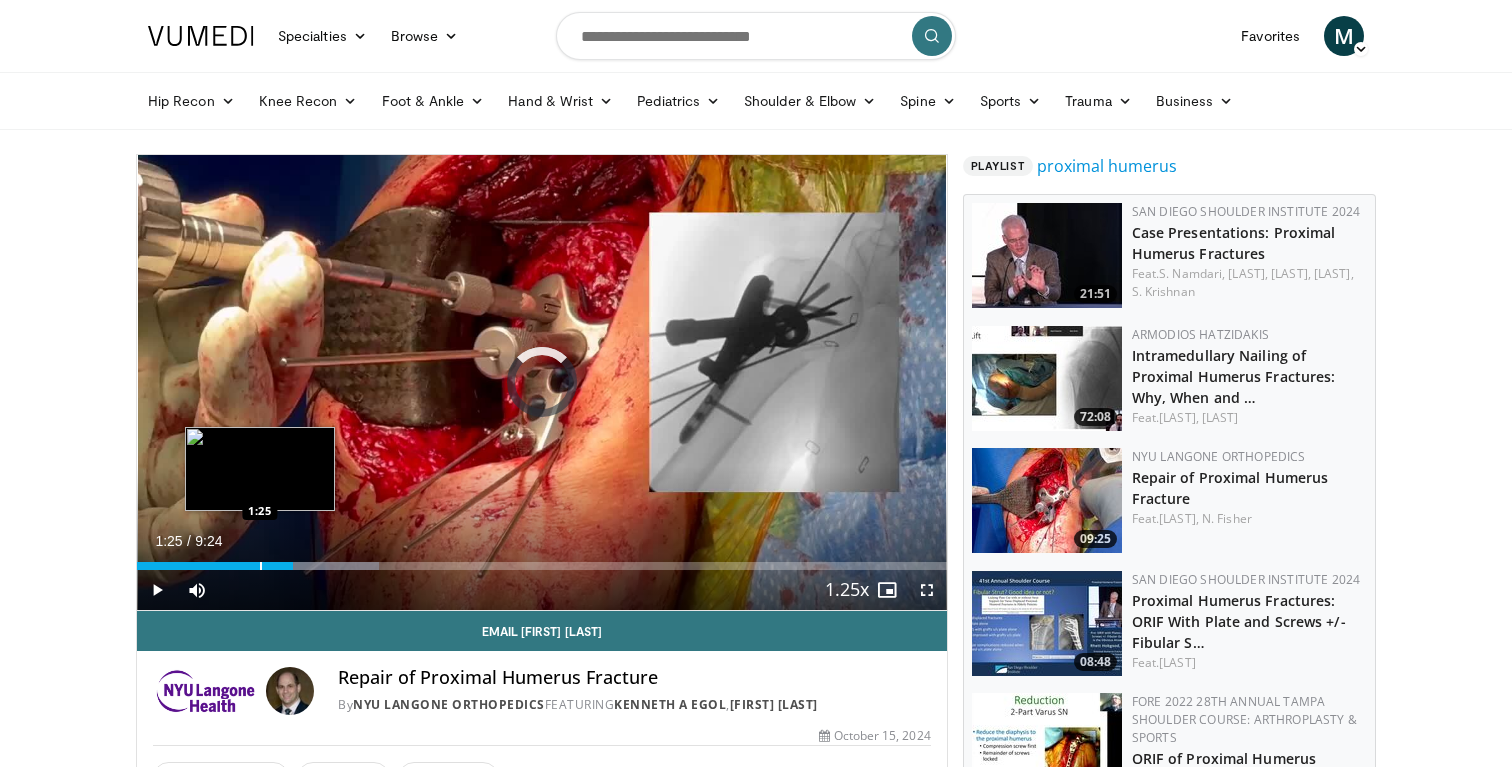 click at bounding box center [261, 566] 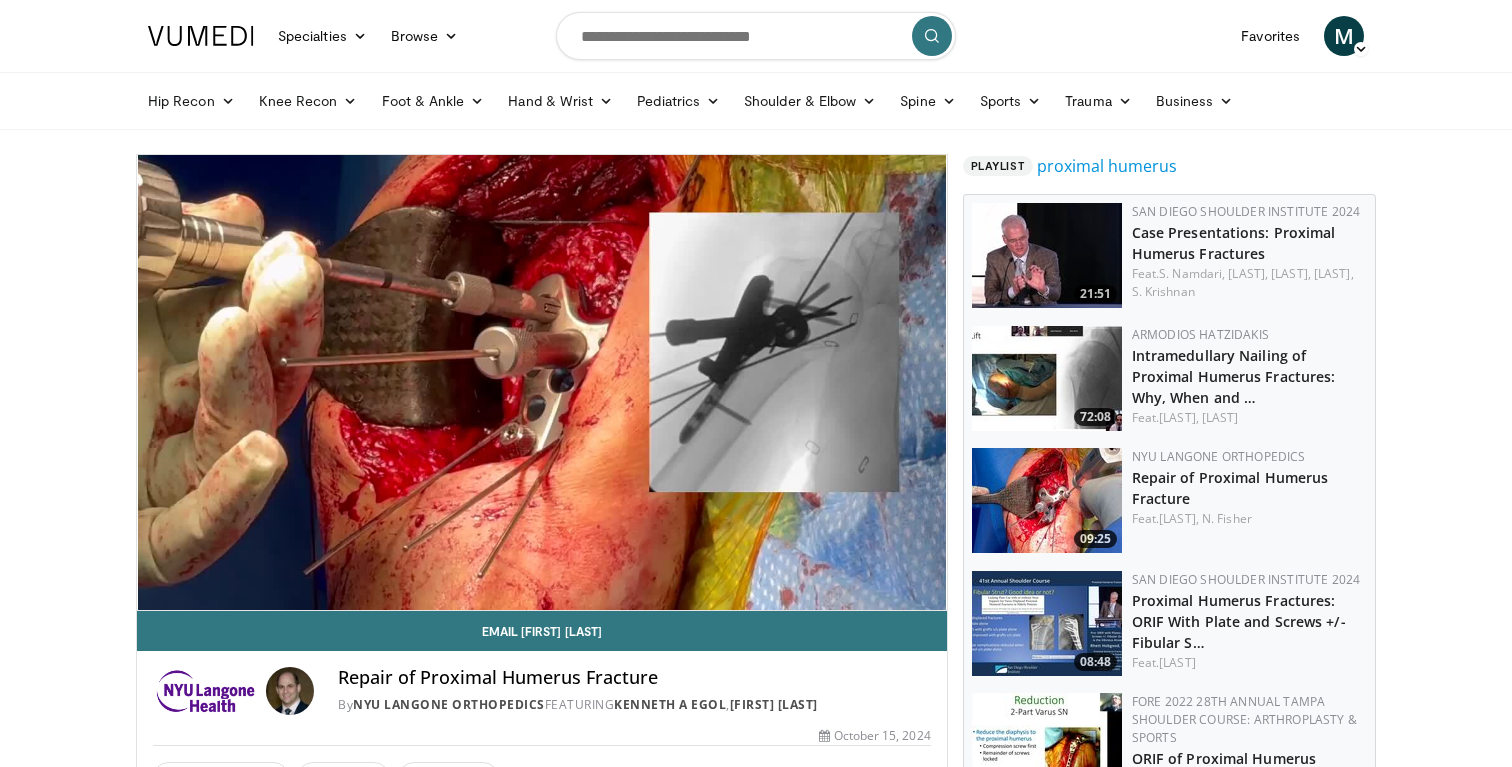 click at bounding box center (1047, 378) 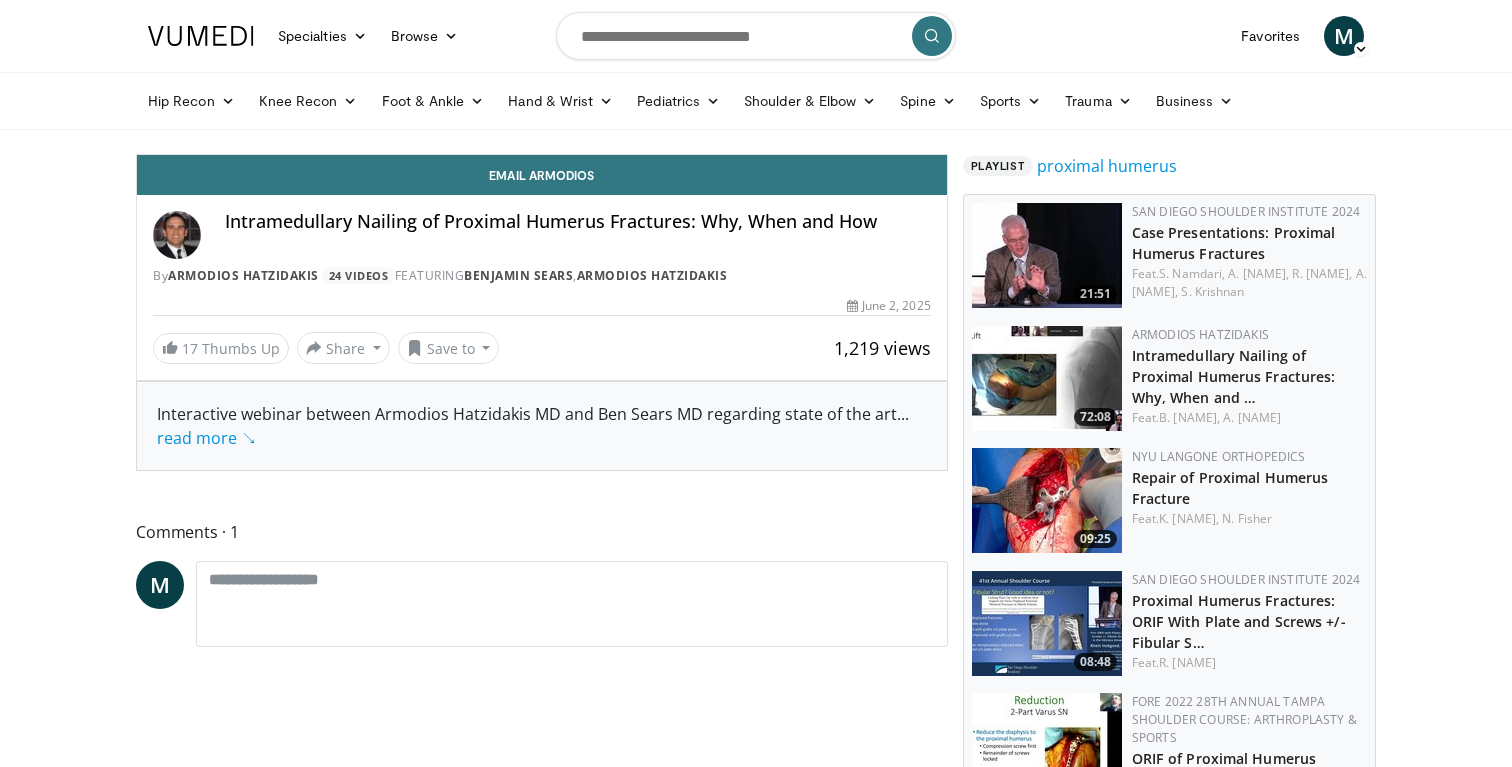scroll, scrollTop: 0, scrollLeft: 0, axis: both 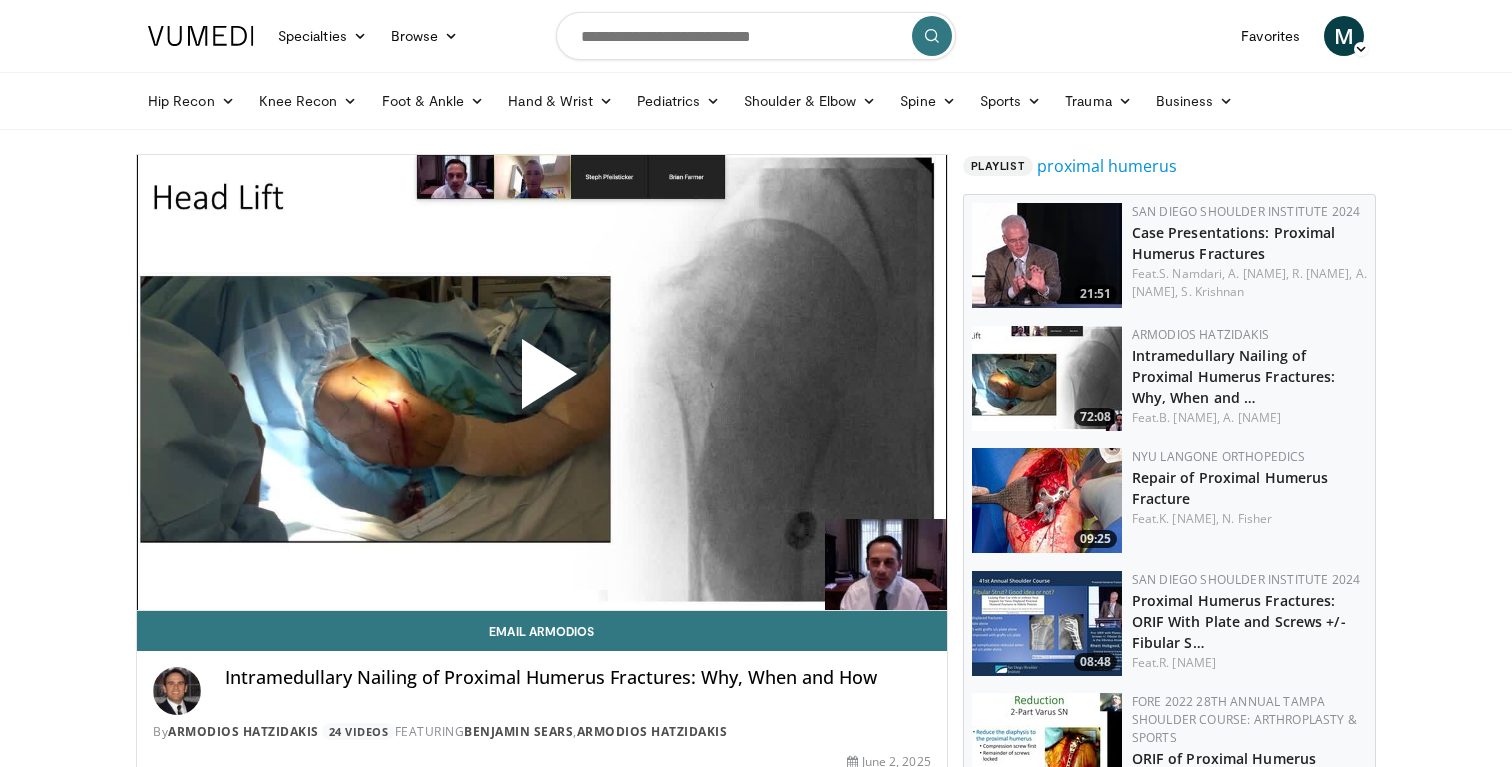 click at bounding box center [542, 382] 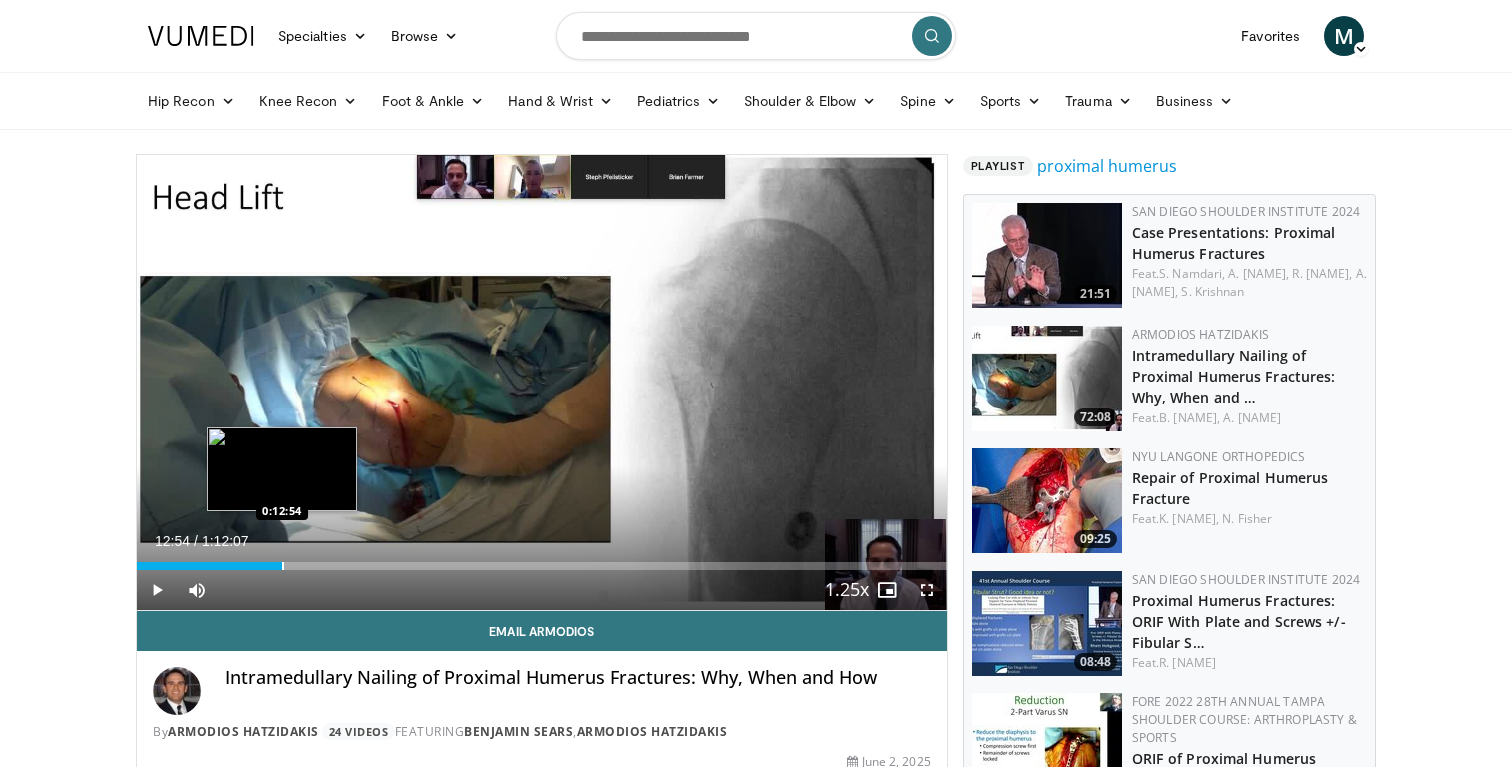 click at bounding box center (283, 566) 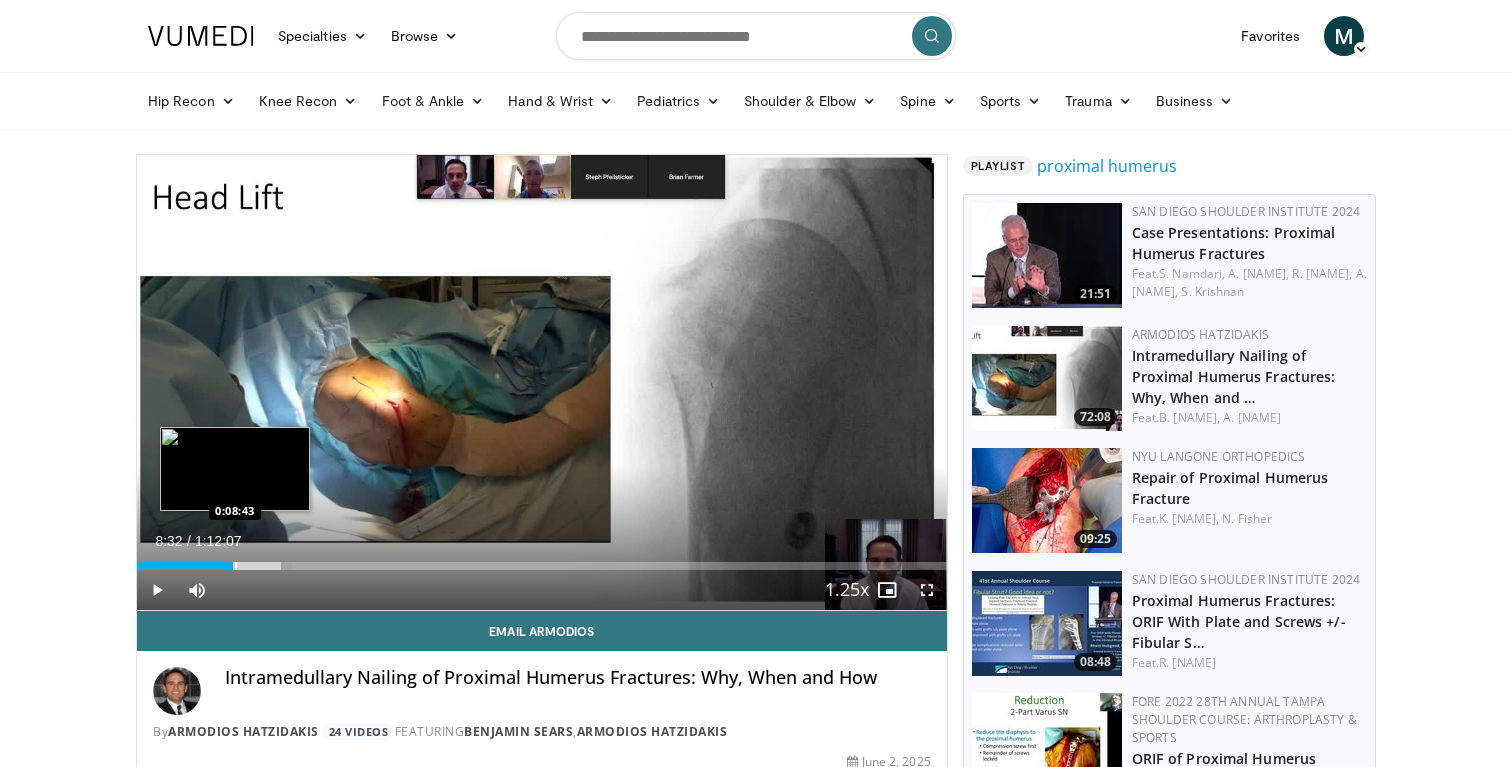 click on "Loaded :  19.15% 0:12:56 0:08:43" at bounding box center (542, 566) 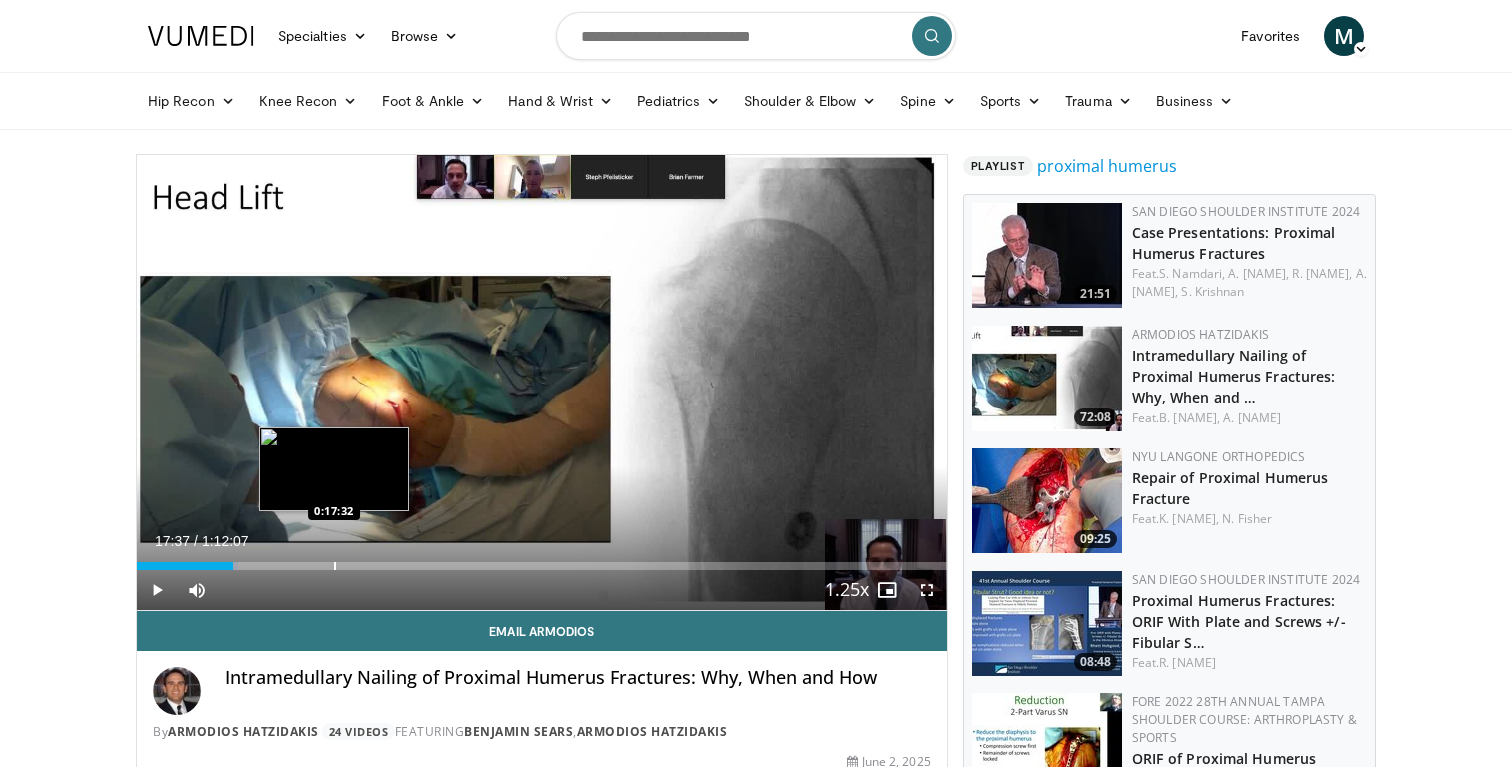 click at bounding box center (335, 566) 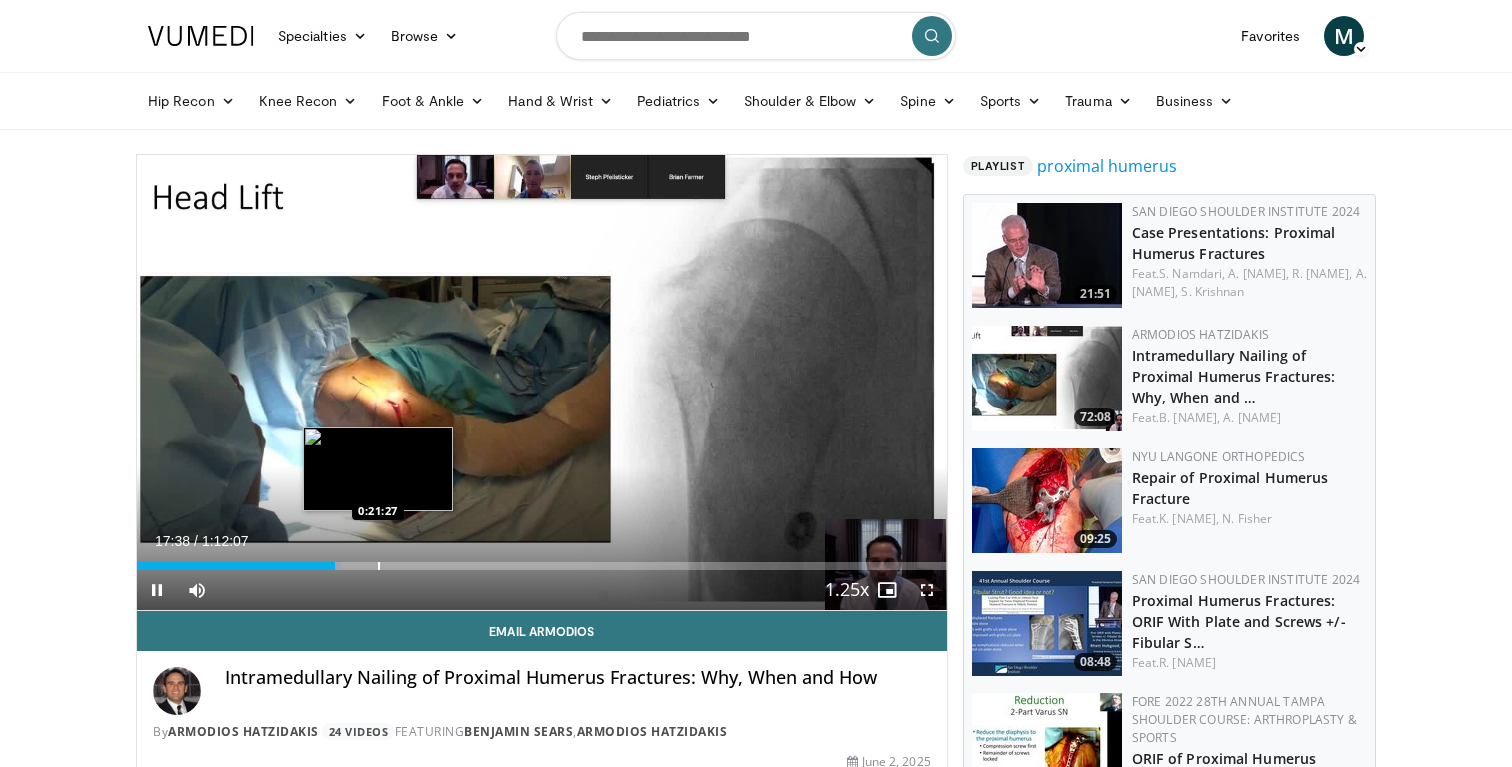 click at bounding box center (379, 566) 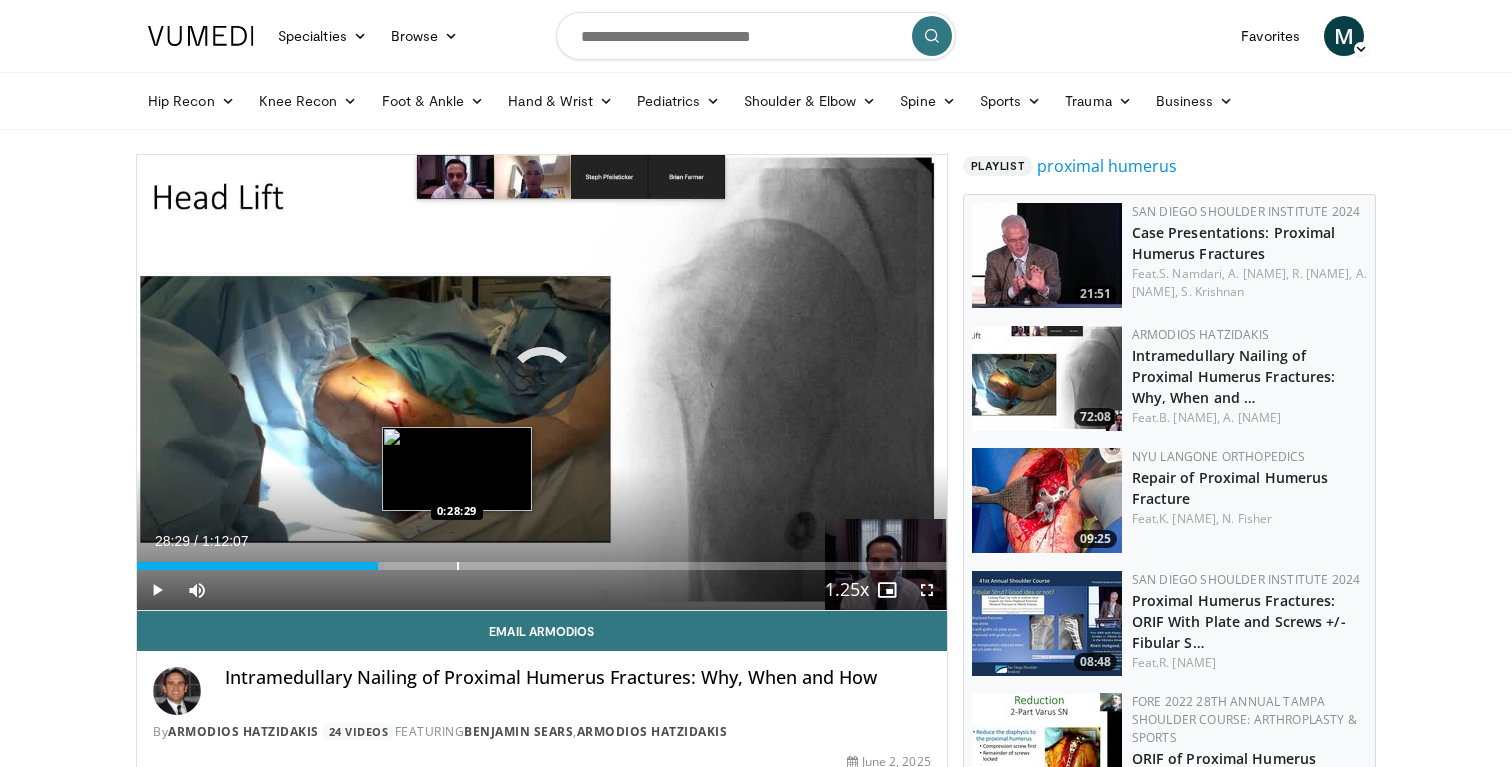 click at bounding box center (458, 566) 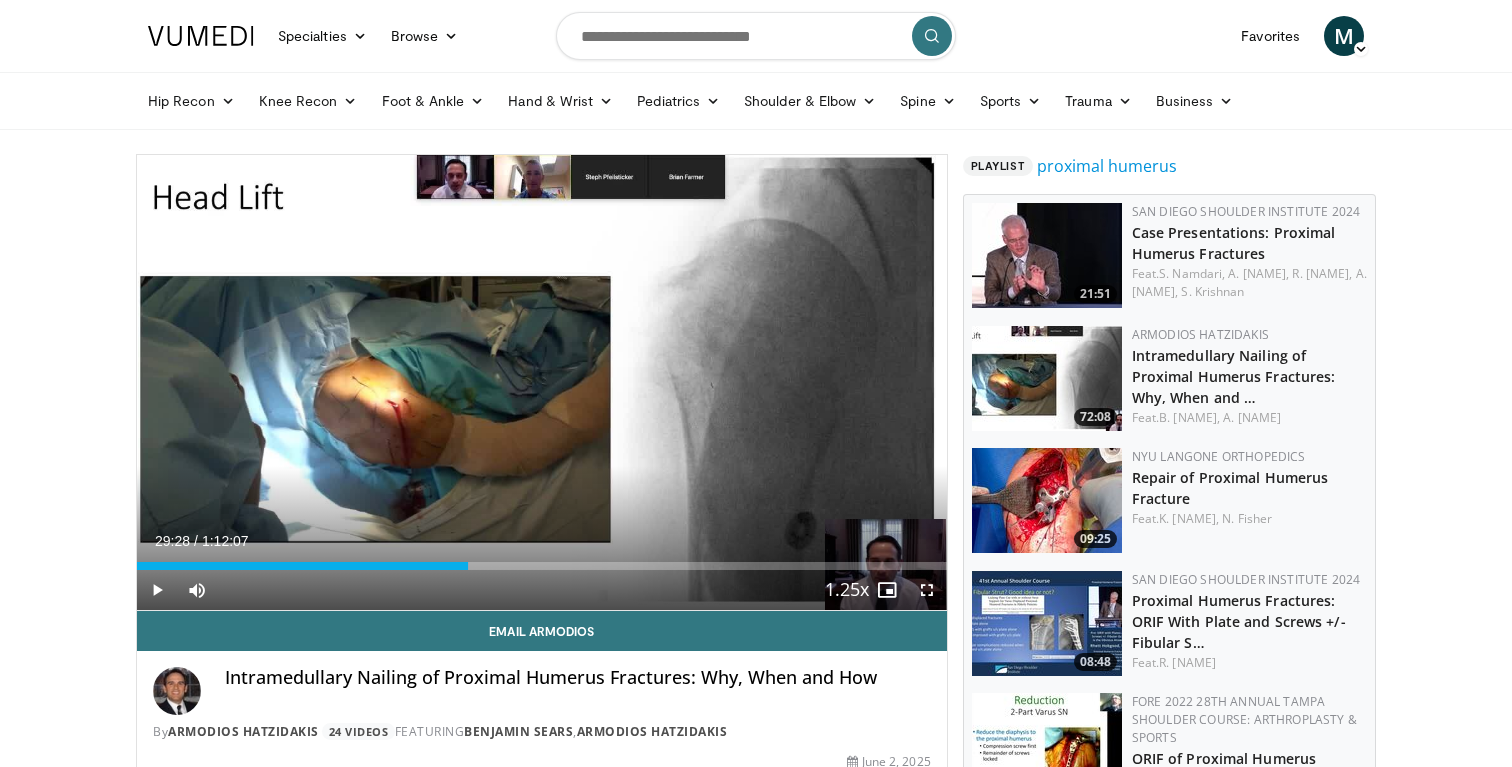 click at bounding box center [469, 566] 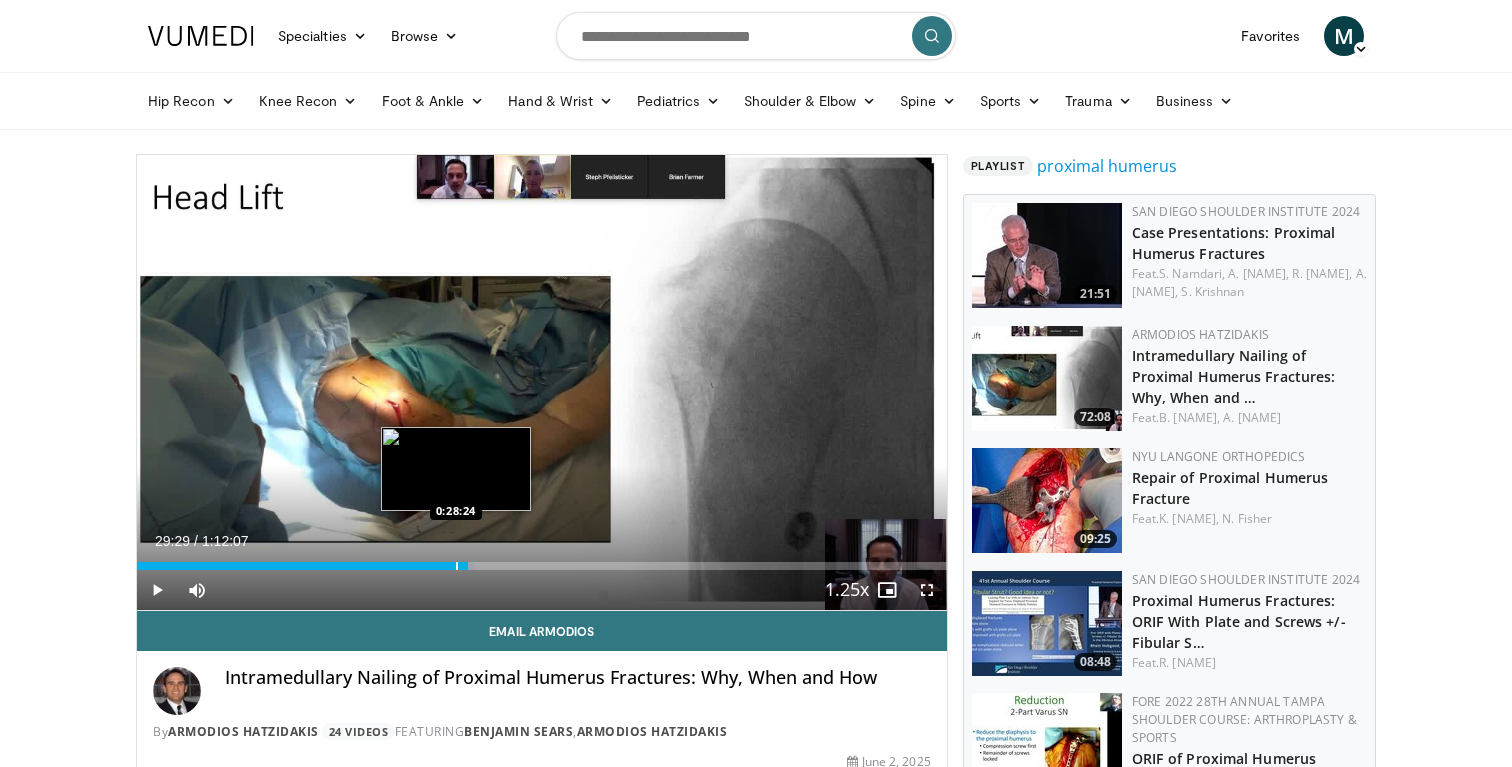 click on "0:29:29" at bounding box center (302, 566) 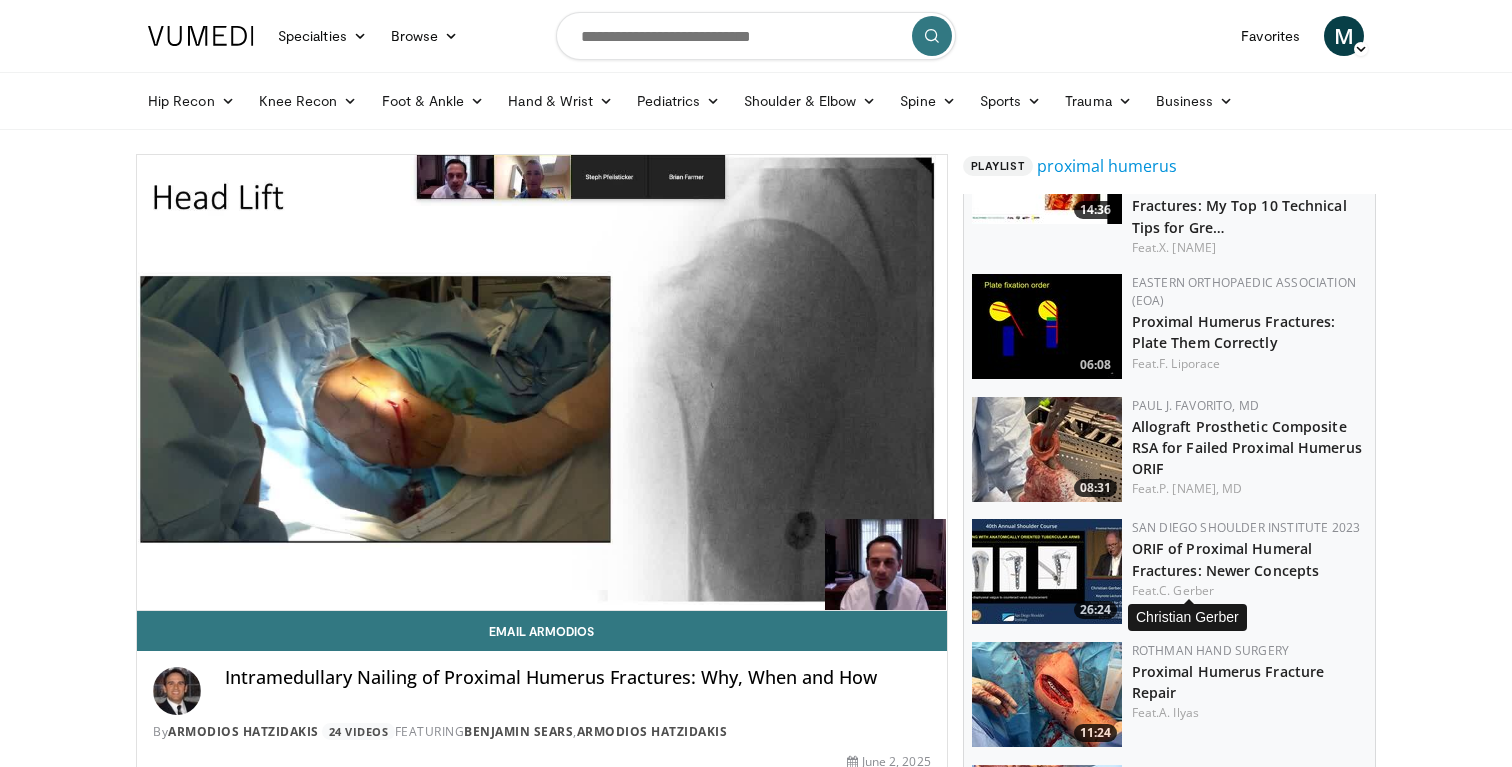 scroll, scrollTop: 615, scrollLeft: 0, axis: vertical 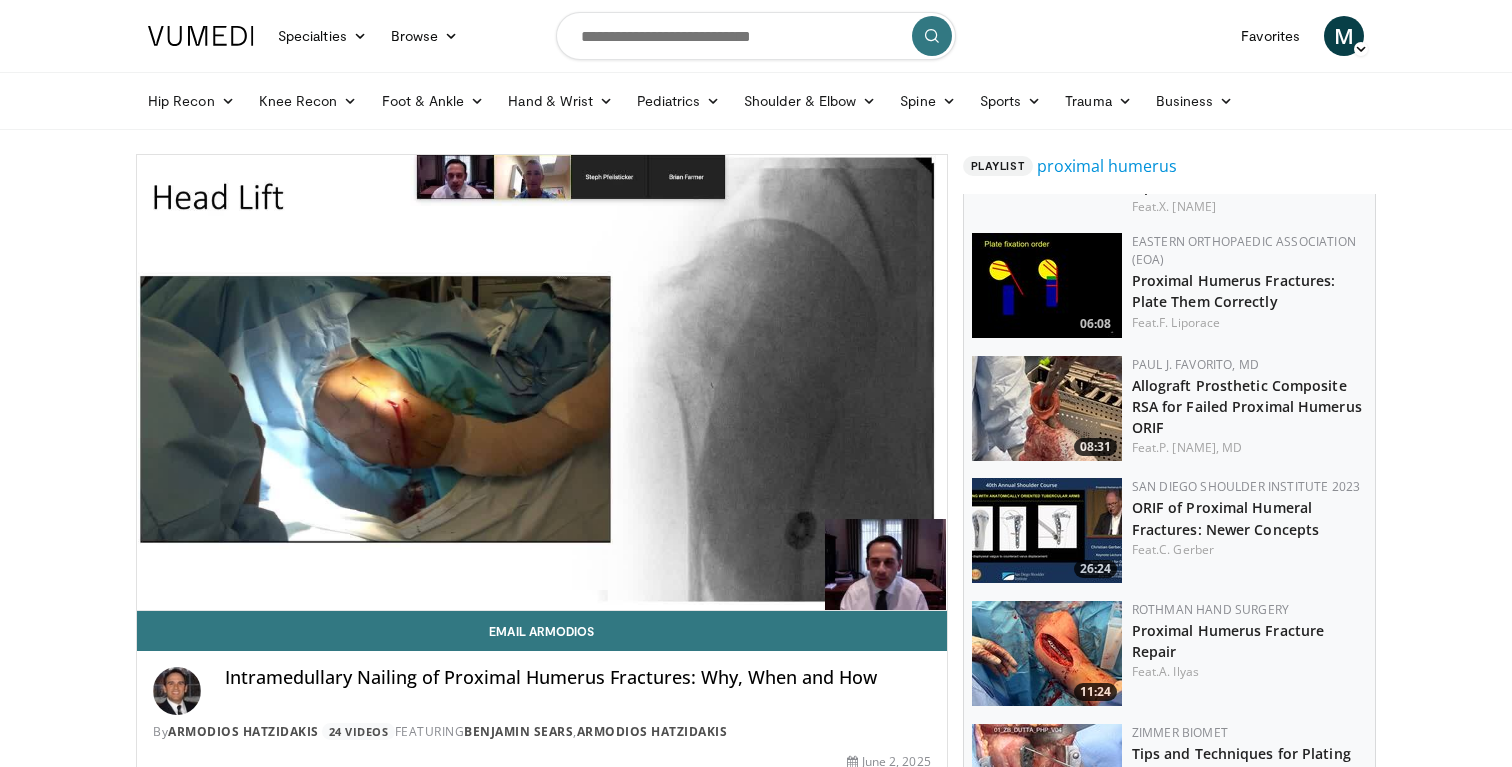 click at bounding box center (1047, 653) 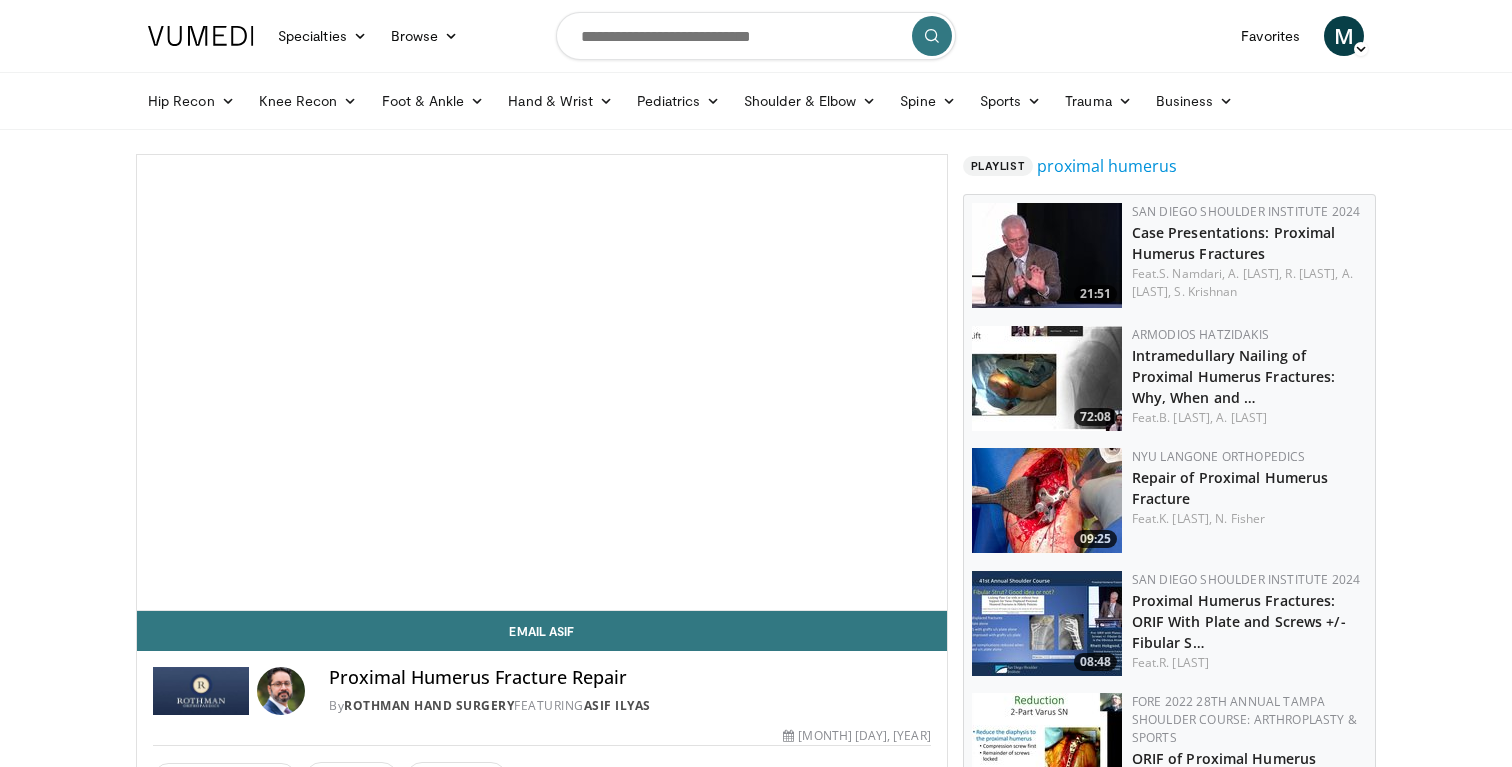 scroll, scrollTop: 0, scrollLeft: 0, axis: both 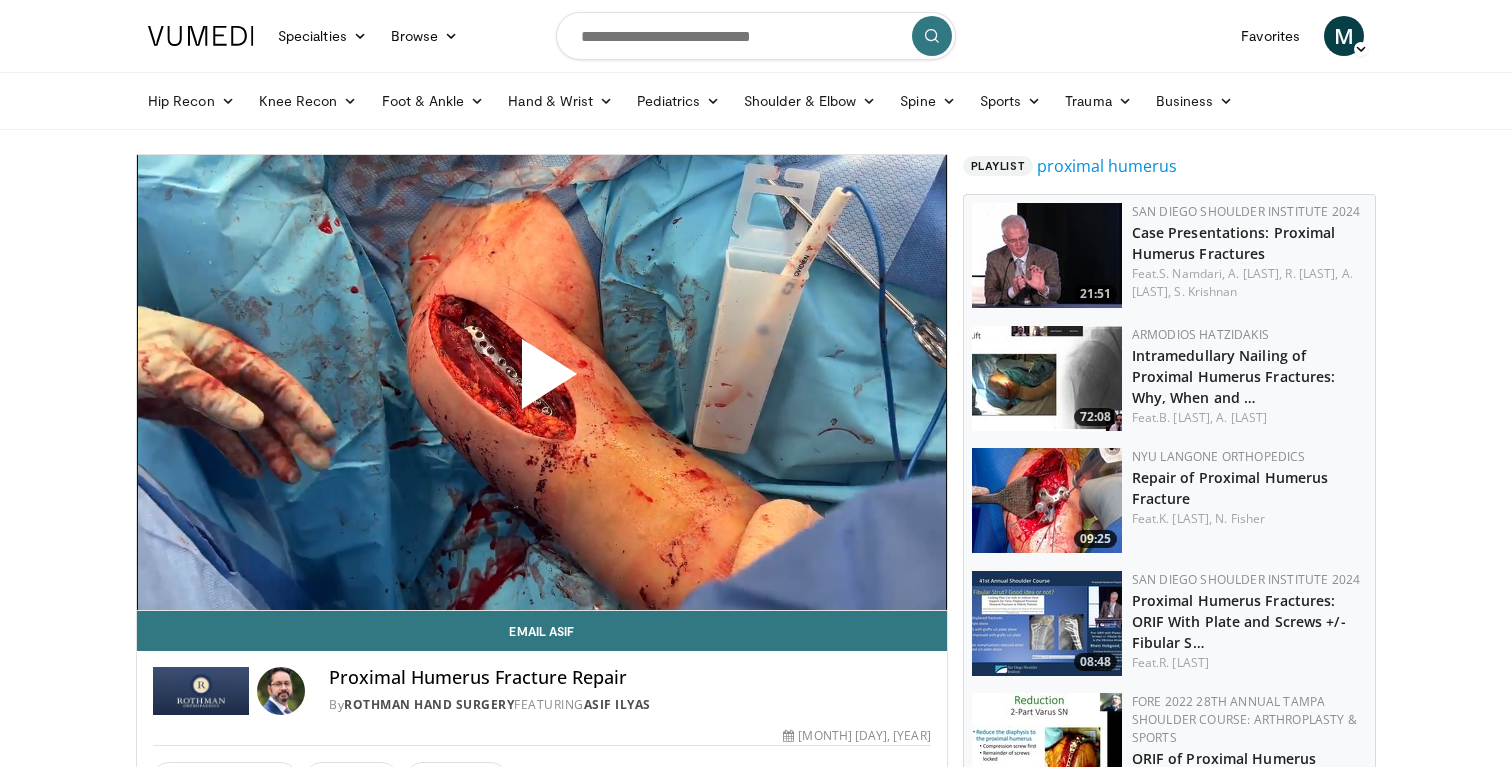 click at bounding box center [542, 382] 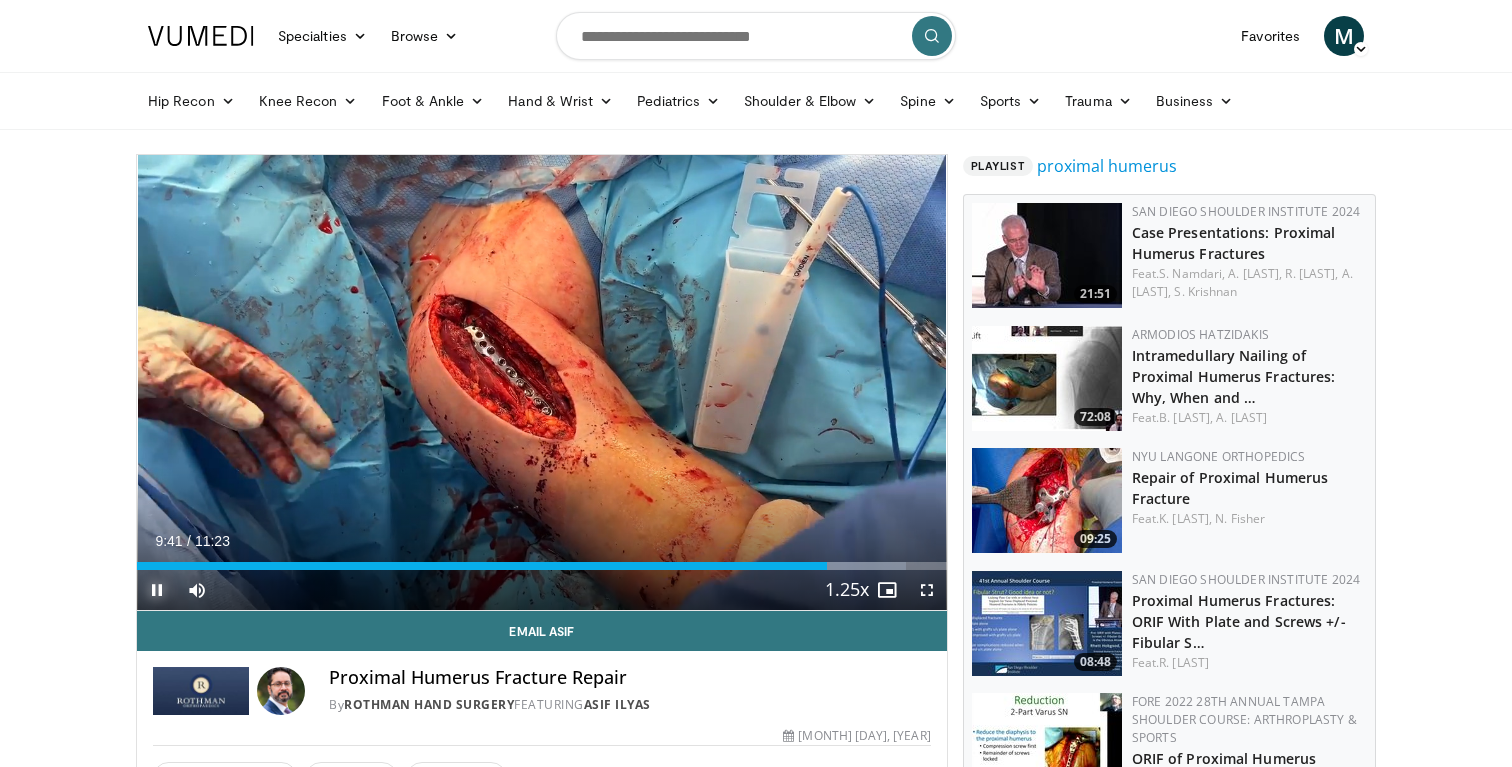 click at bounding box center [157, 590] 